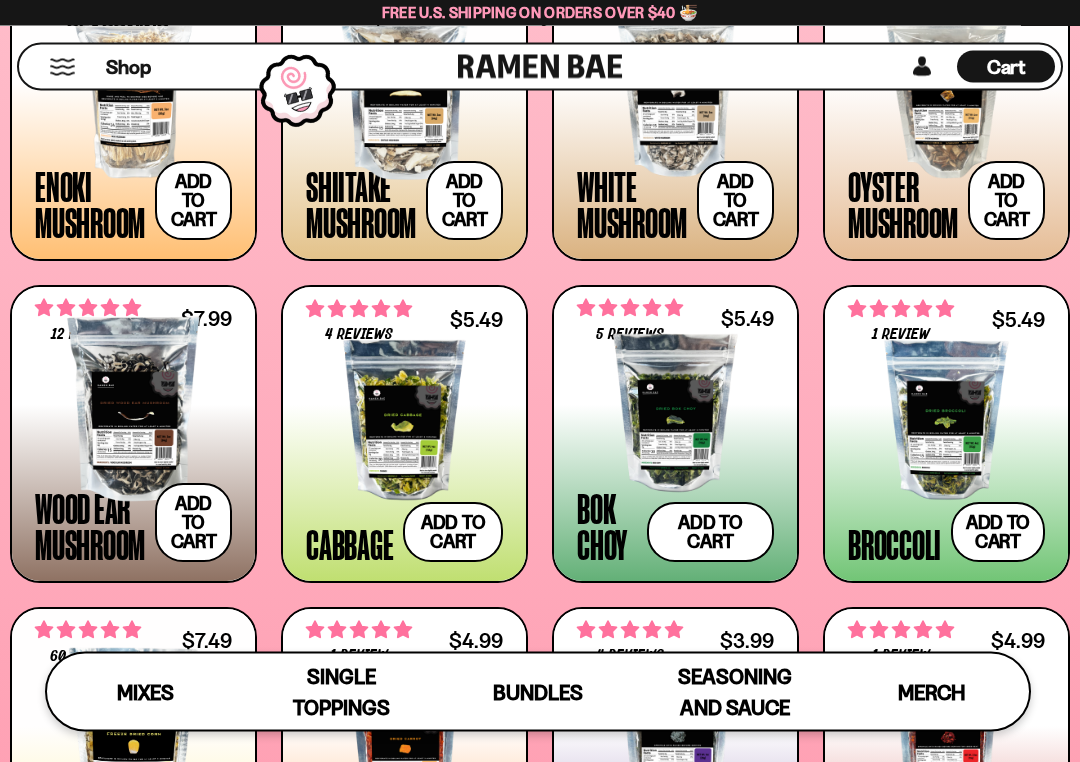 scroll, scrollTop: 2245, scrollLeft: 0, axis: vertical 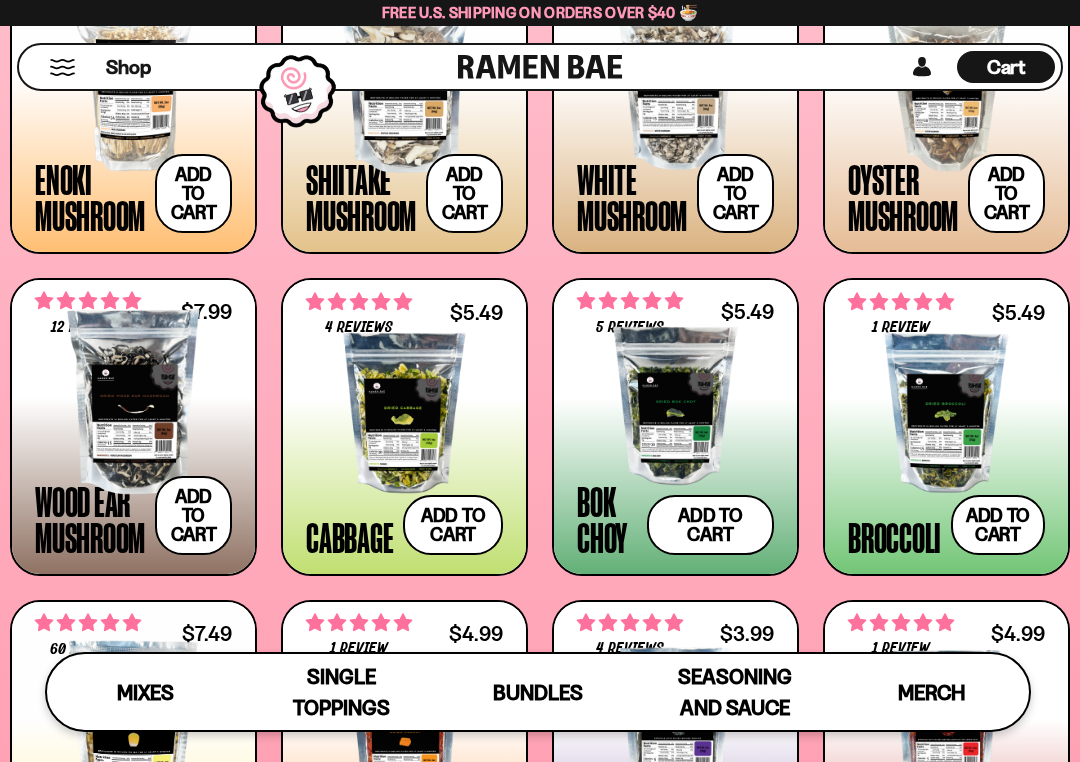click at bounding box center [675, 406] 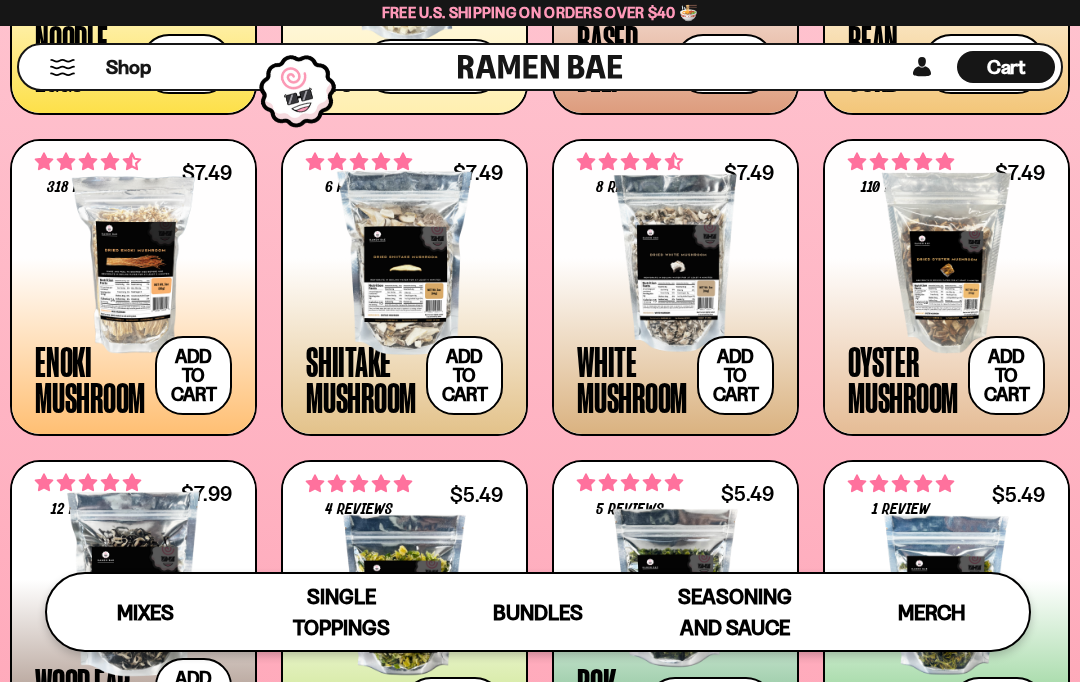 scroll, scrollTop: 2061, scrollLeft: 0, axis: vertical 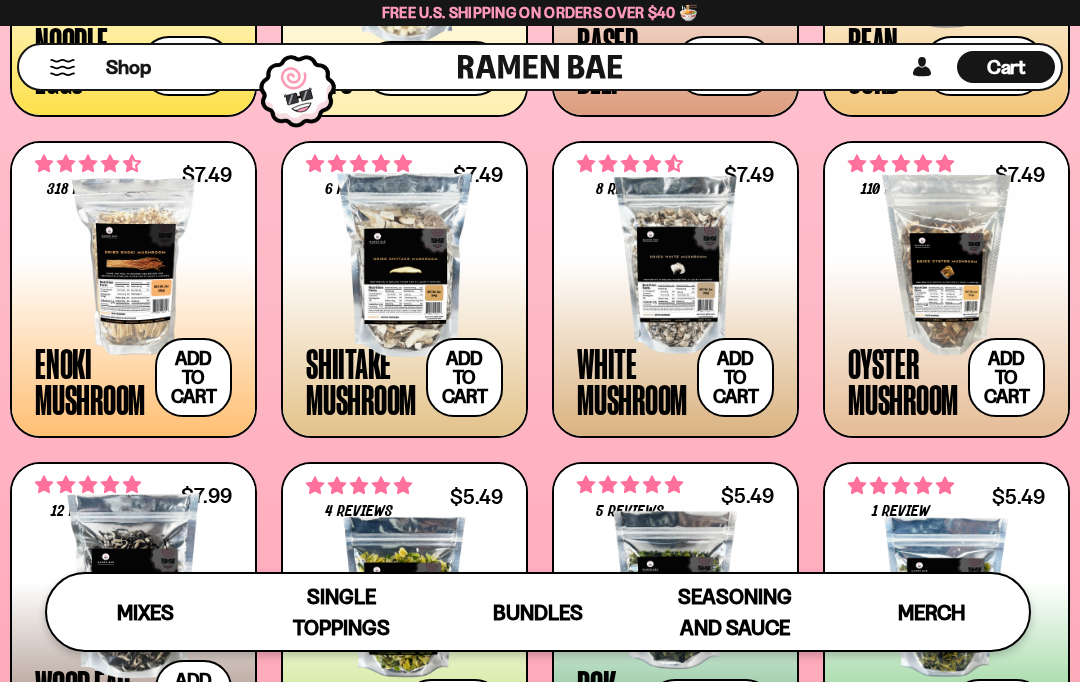 click at bounding box center [133, 265] 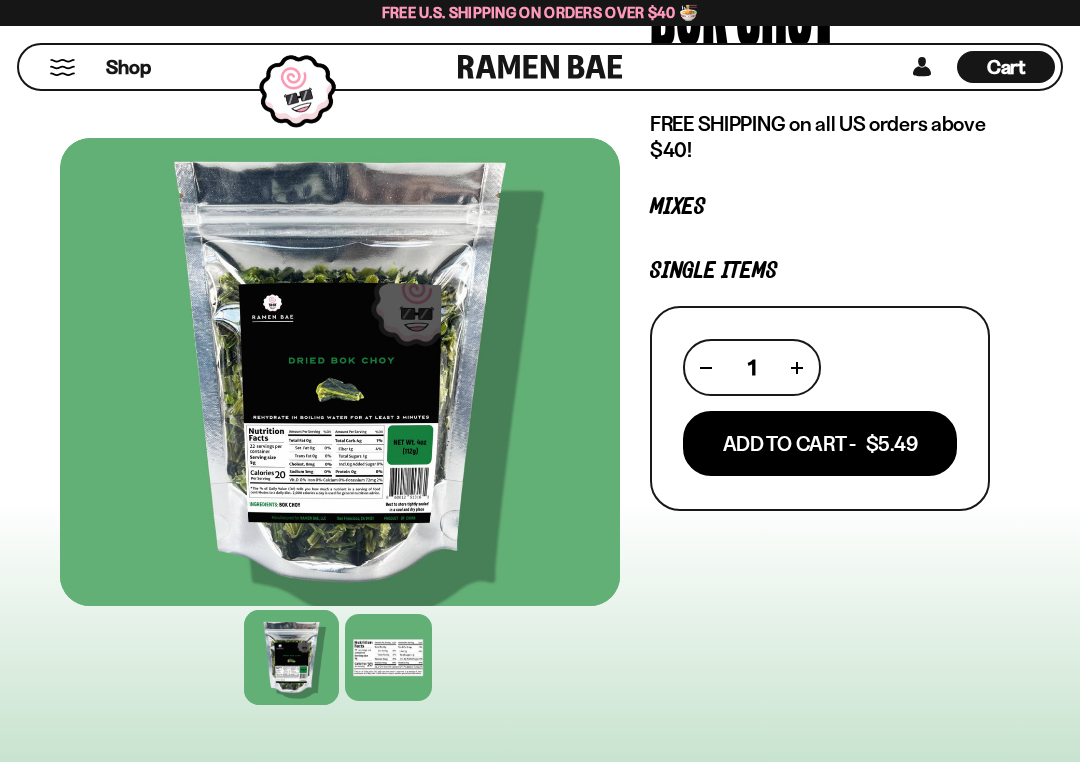 scroll, scrollTop: 242, scrollLeft: 0, axis: vertical 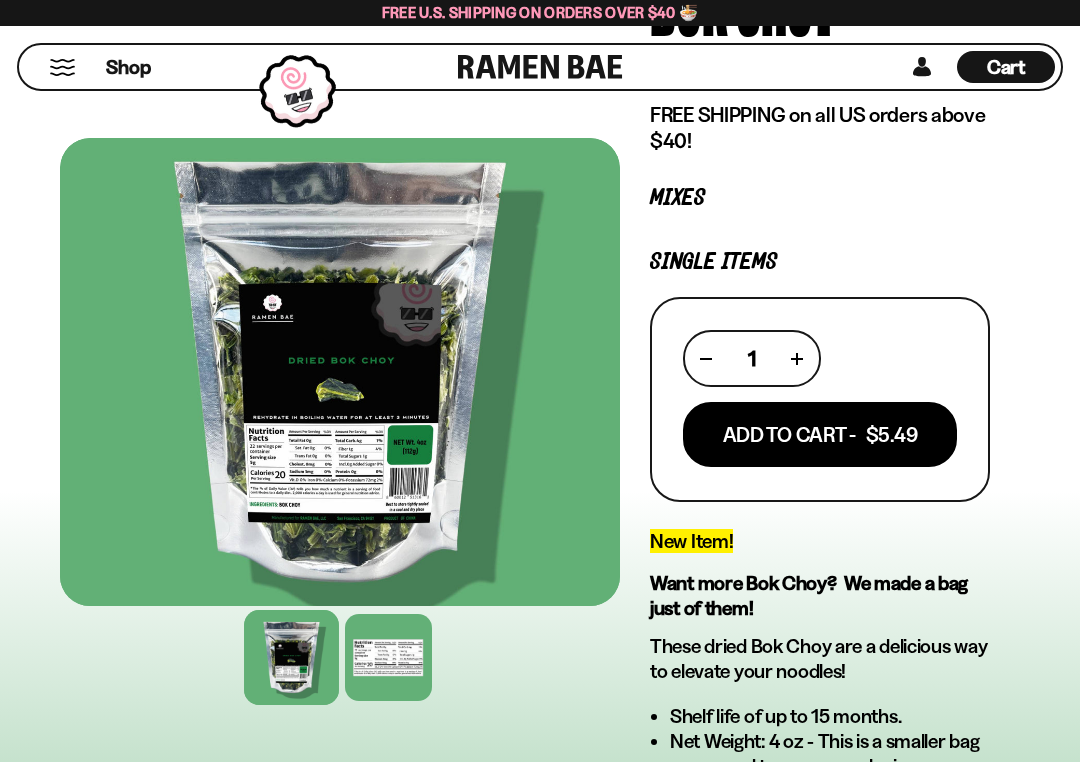 click on "Add To Cart -
$5.49" at bounding box center [820, 434] 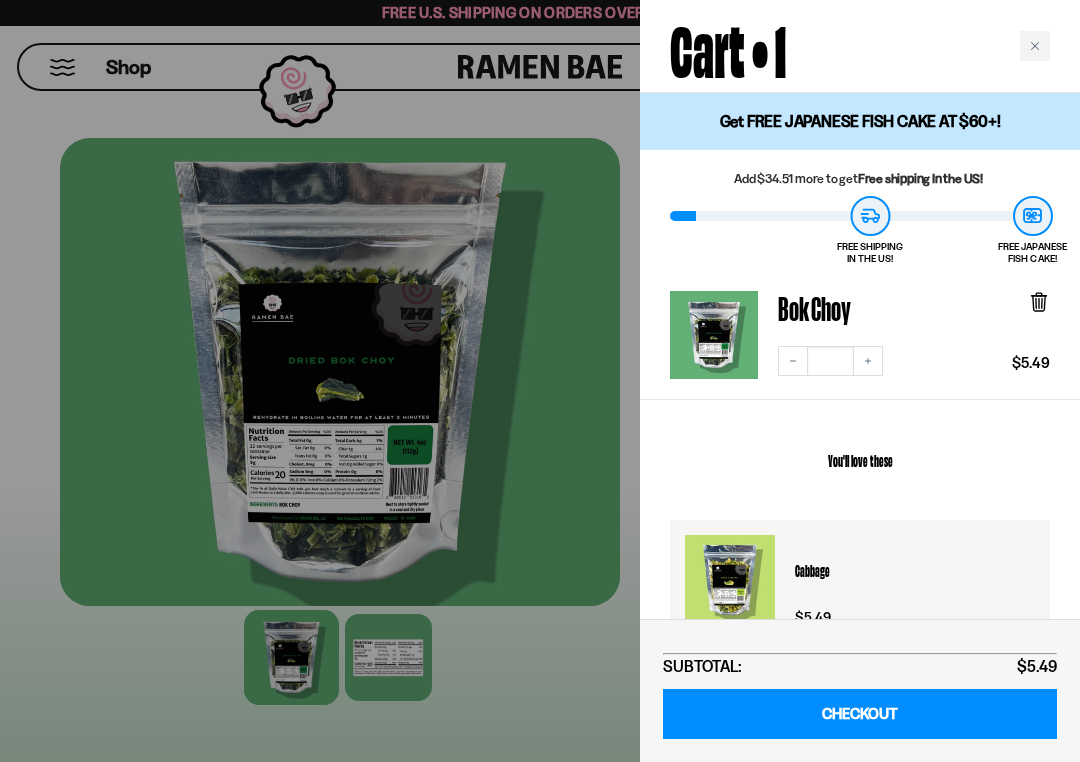 scroll, scrollTop: 0, scrollLeft: 0, axis: both 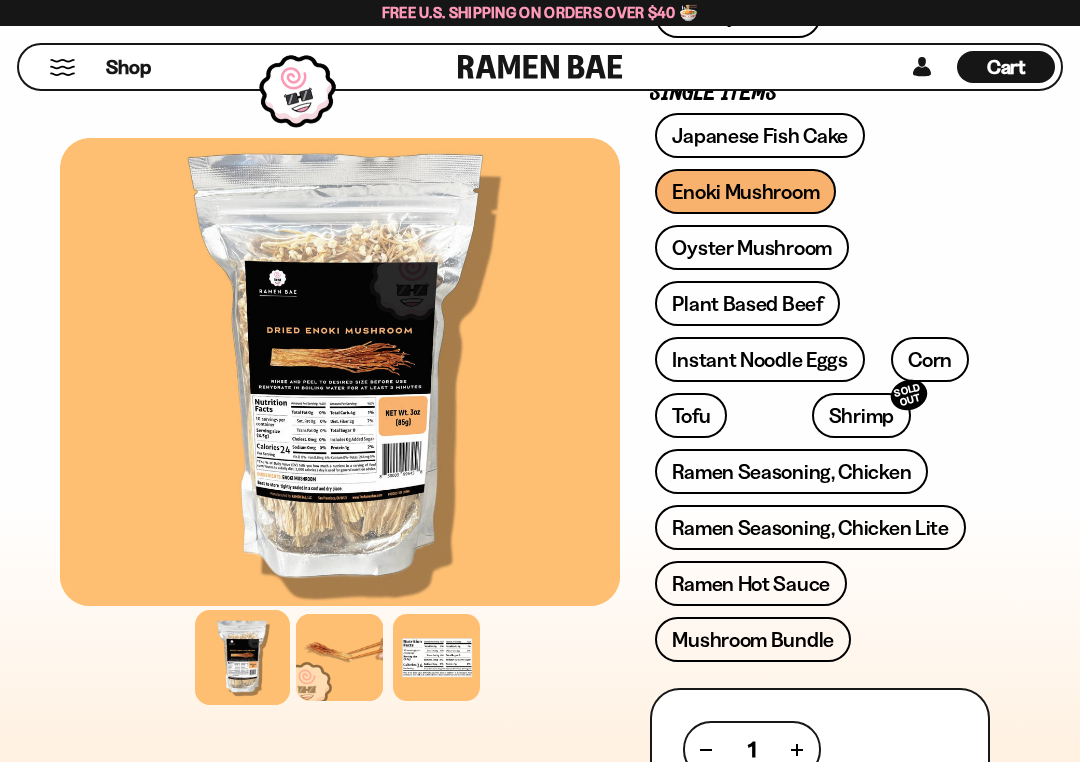 click on "Mushroom Bundle" at bounding box center (753, 639) 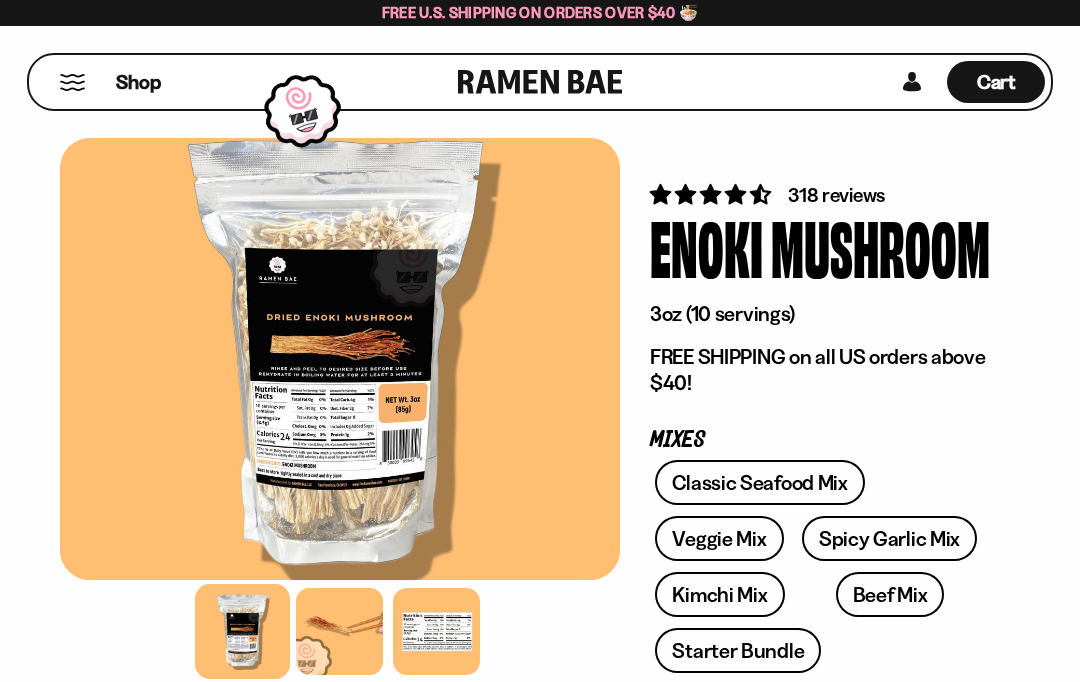 scroll, scrollTop: 691, scrollLeft: 0, axis: vertical 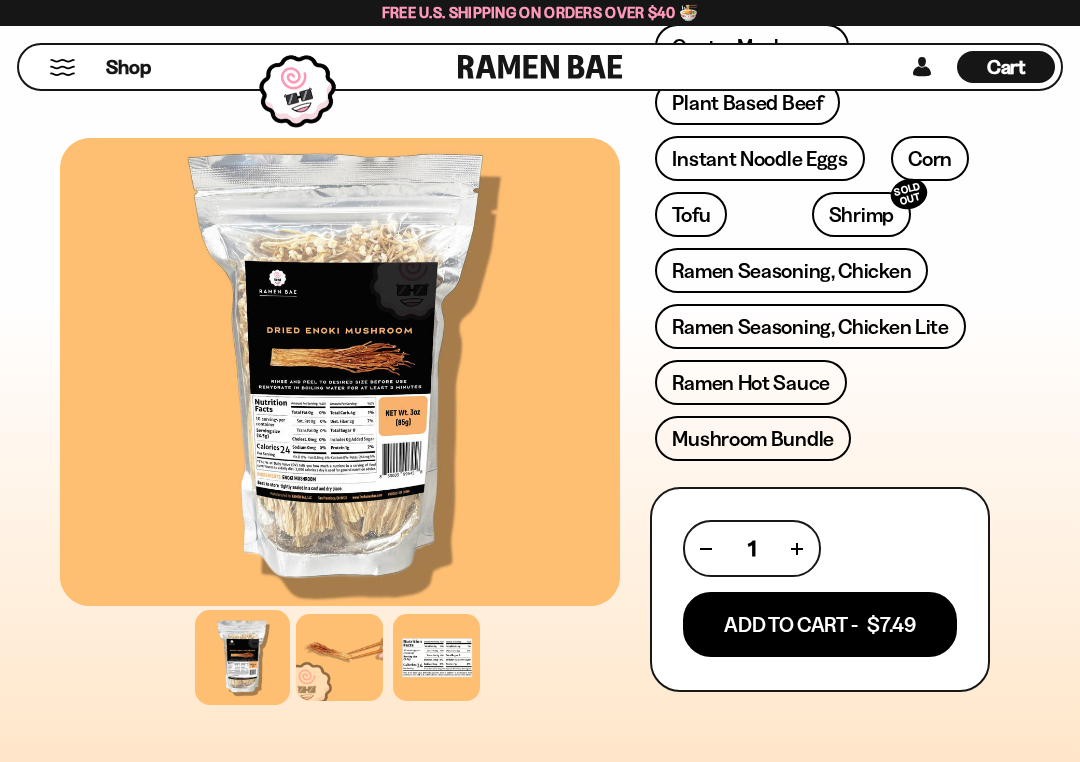 click on "Add To Cart -
$7.49" at bounding box center [820, 624] 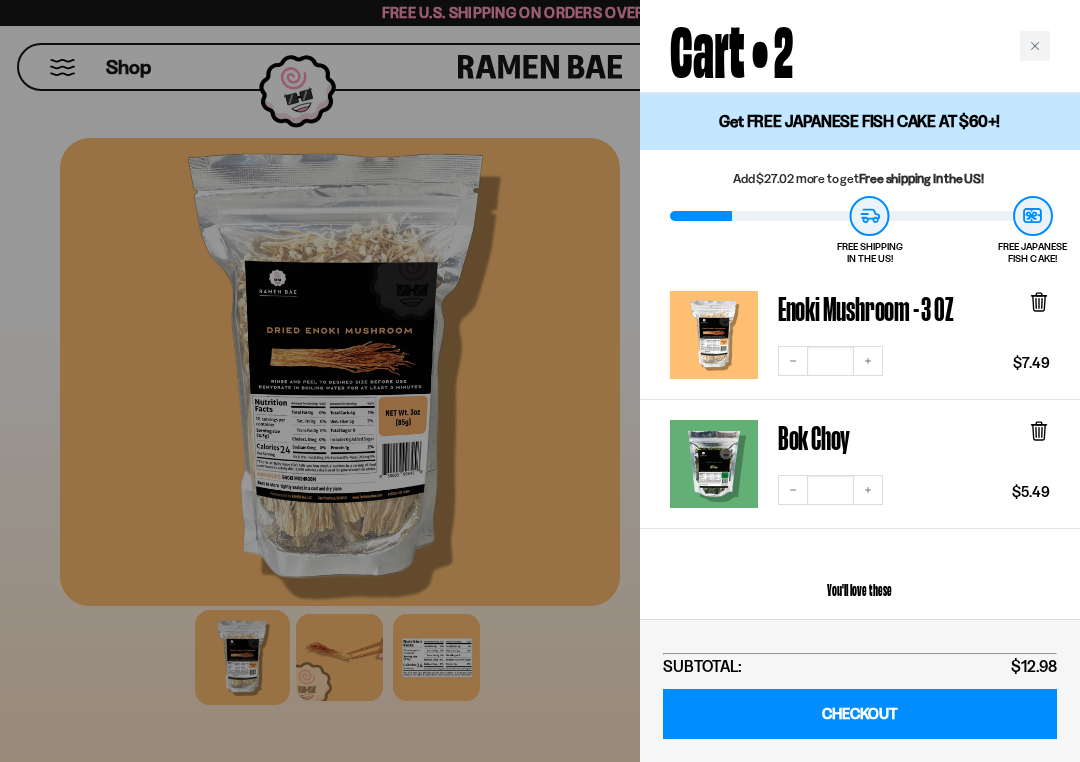 click at bounding box center (540, 381) 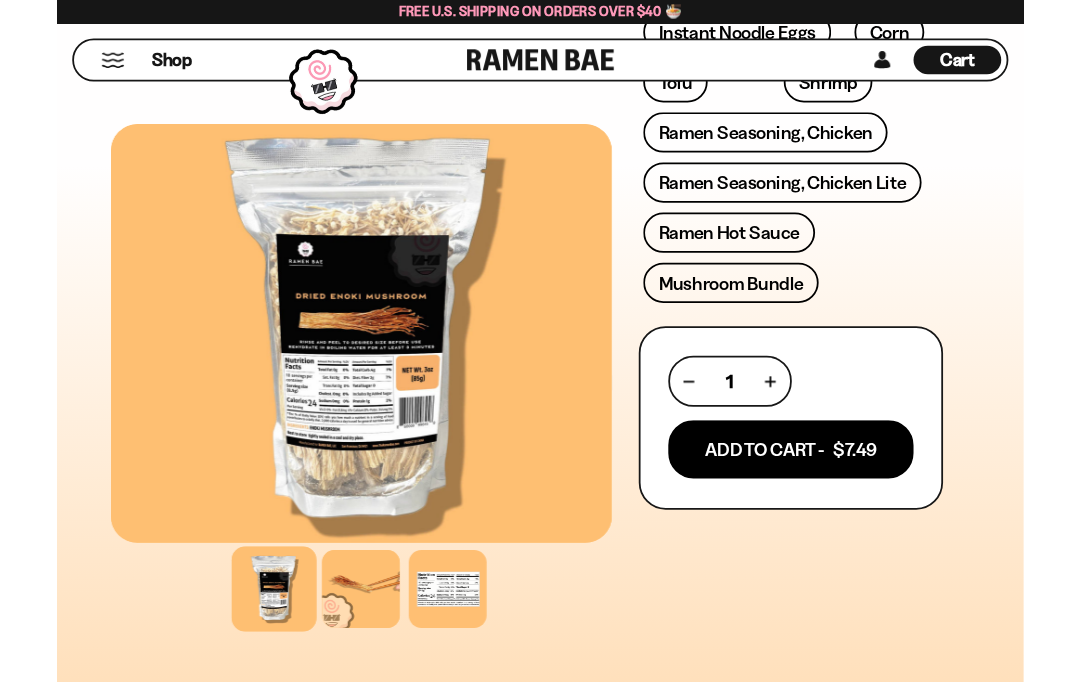 scroll, scrollTop: 1012, scrollLeft: 0, axis: vertical 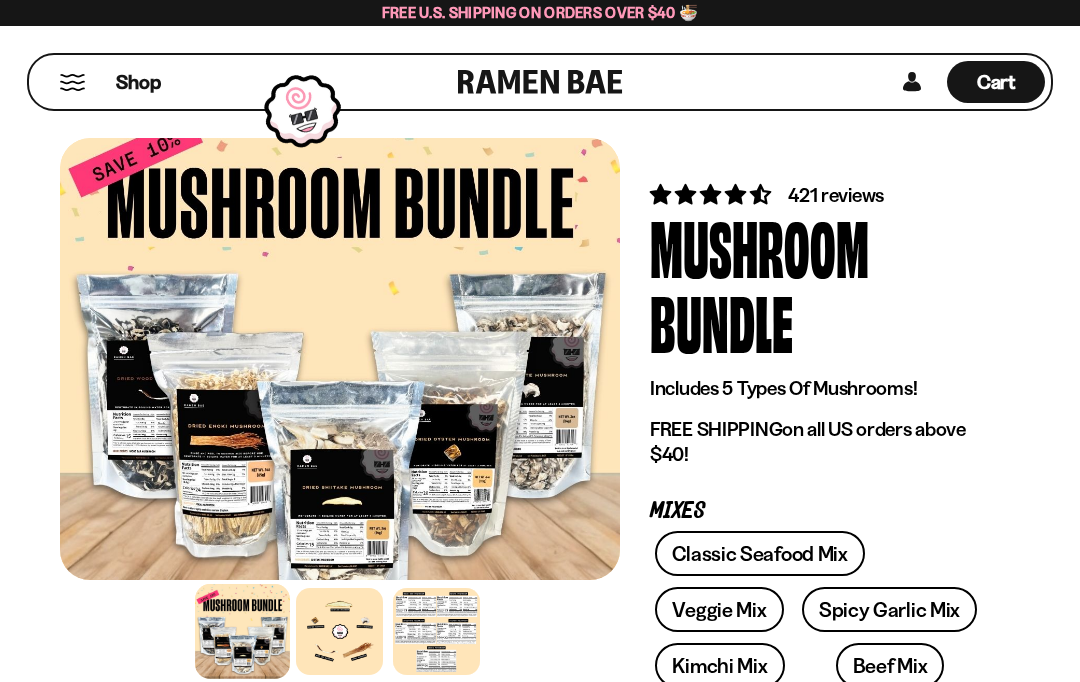 click on "Classic Seafood Mix" at bounding box center (759, 553) 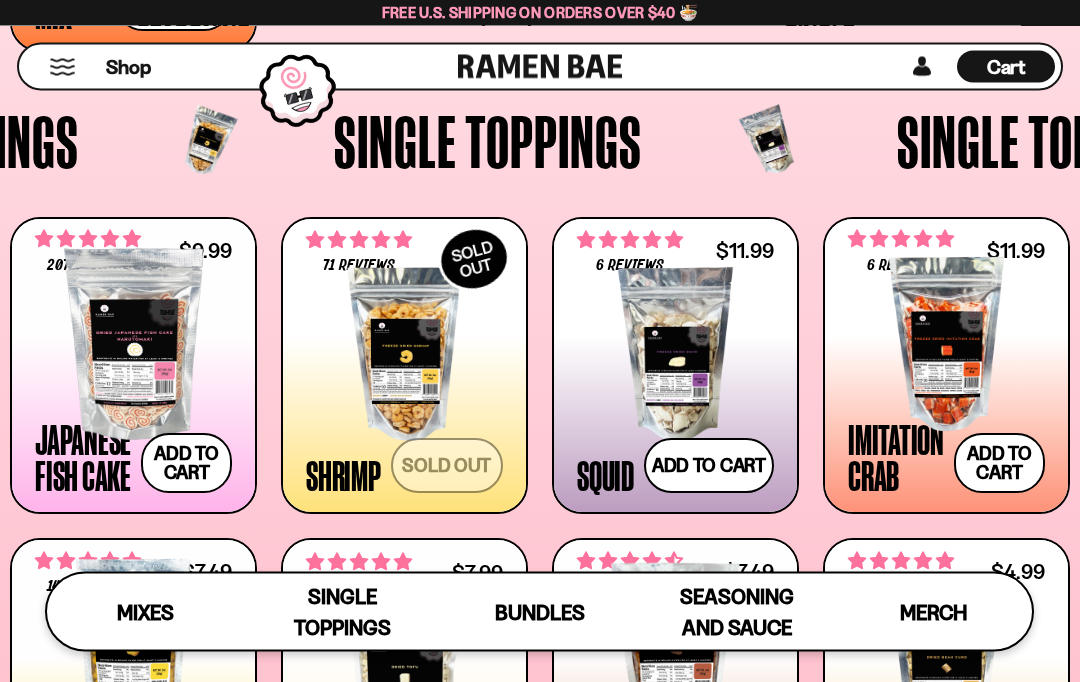 scroll, scrollTop: 1343, scrollLeft: 0, axis: vertical 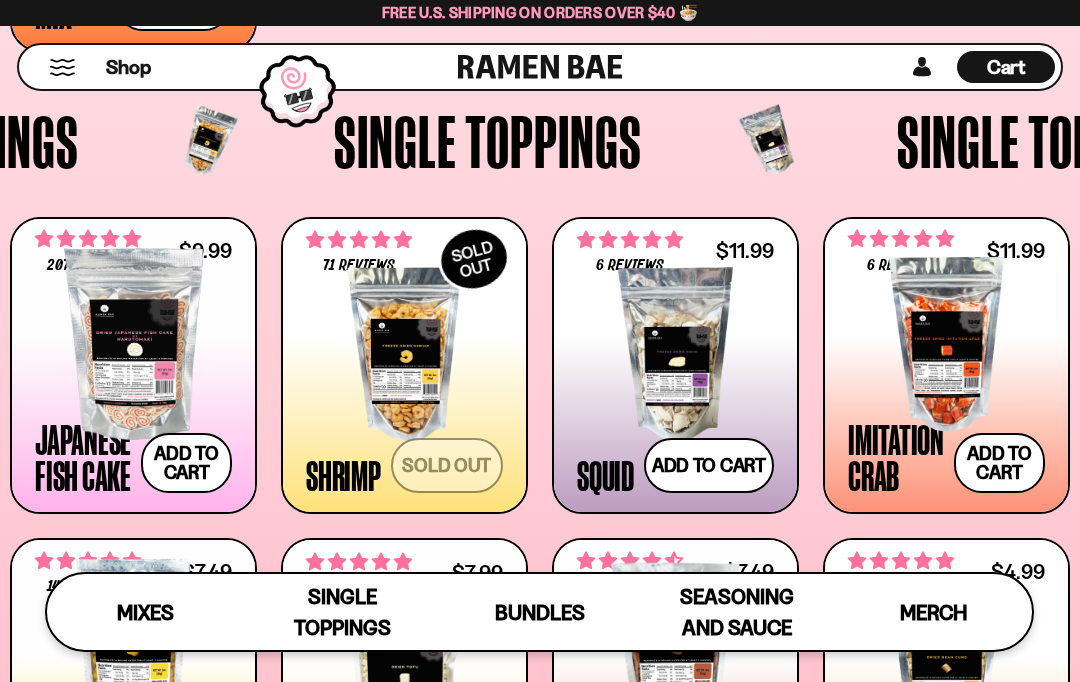 click at bounding box center (133, 344) 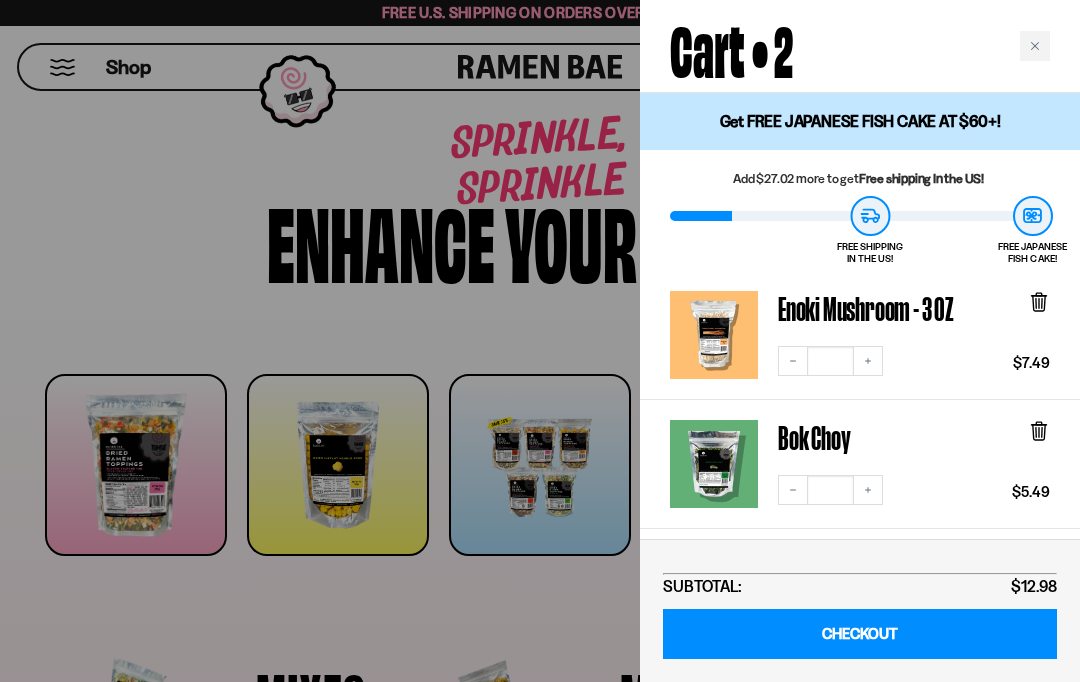 scroll, scrollTop: 1475, scrollLeft: 0, axis: vertical 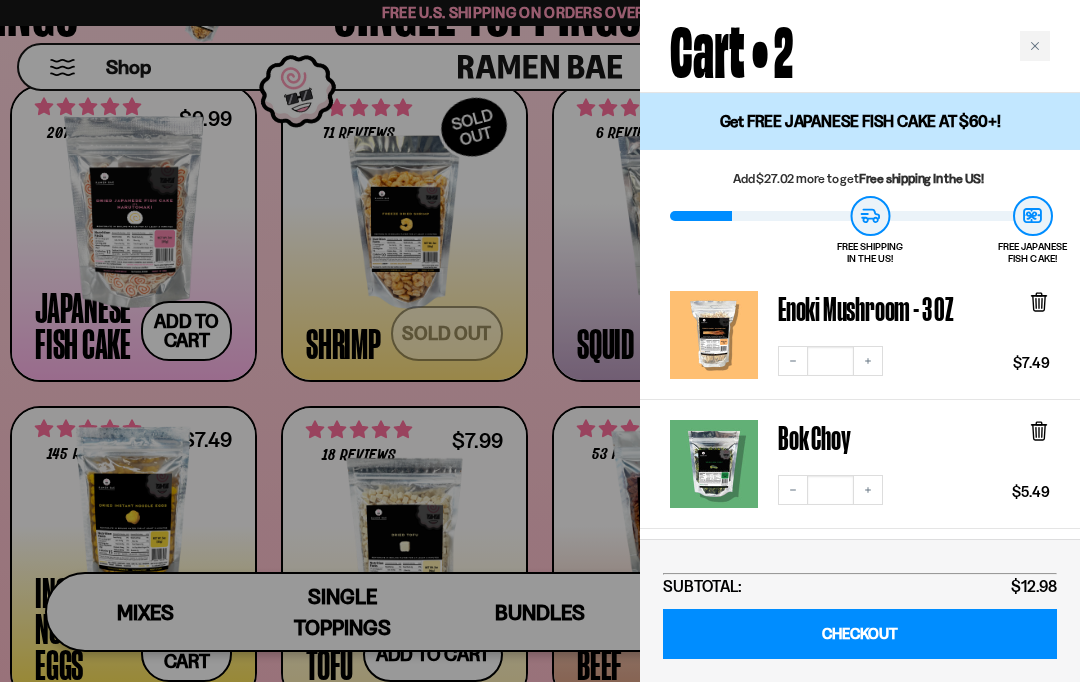 click at bounding box center (540, 341) 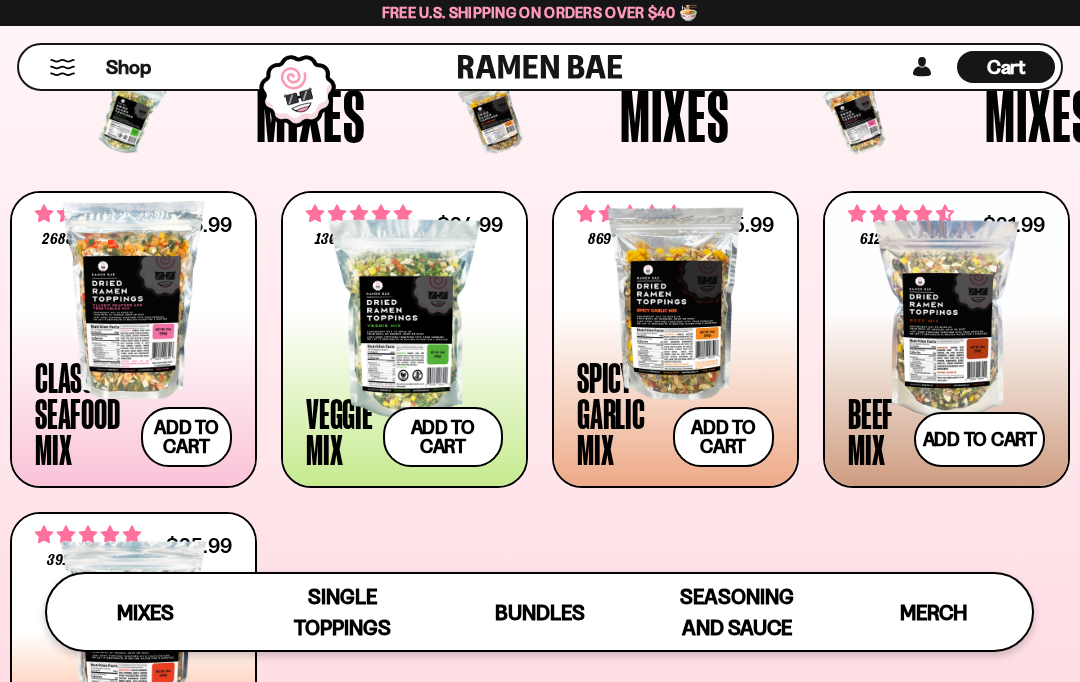 scroll, scrollTop: 584, scrollLeft: 0, axis: vertical 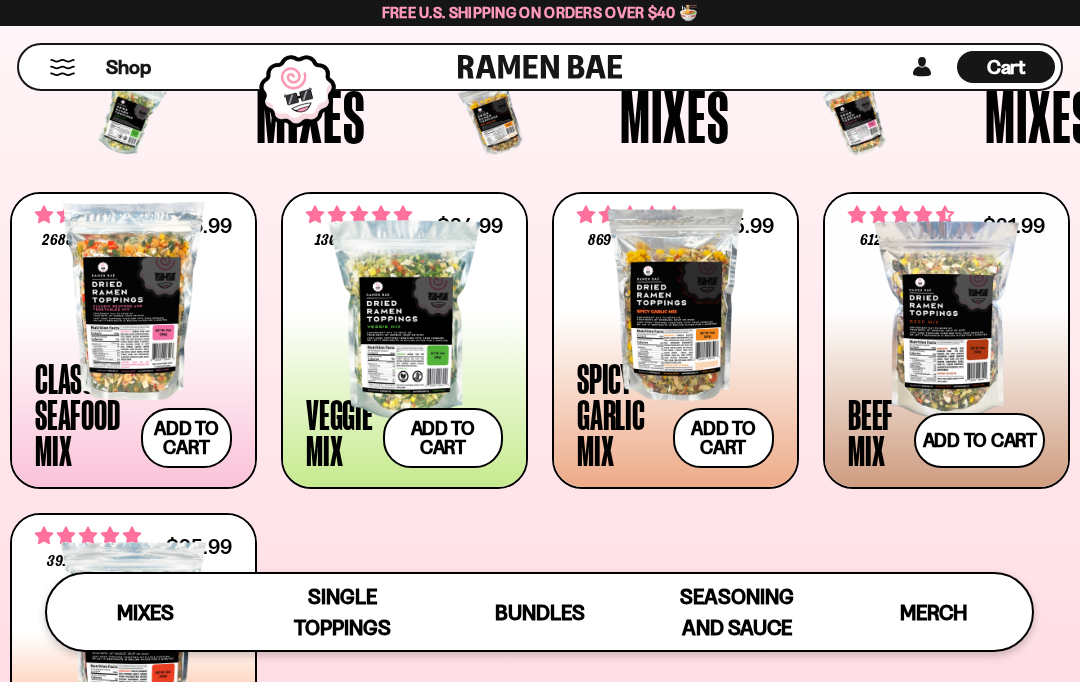 click on "2685 reviews
$26.99
Classic Seafood Mix
Add to cart
Add
—
Regular price
$26.99
Regular price
Sale price
$26.99
Unit price
/
per" at bounding box center (540, 501) 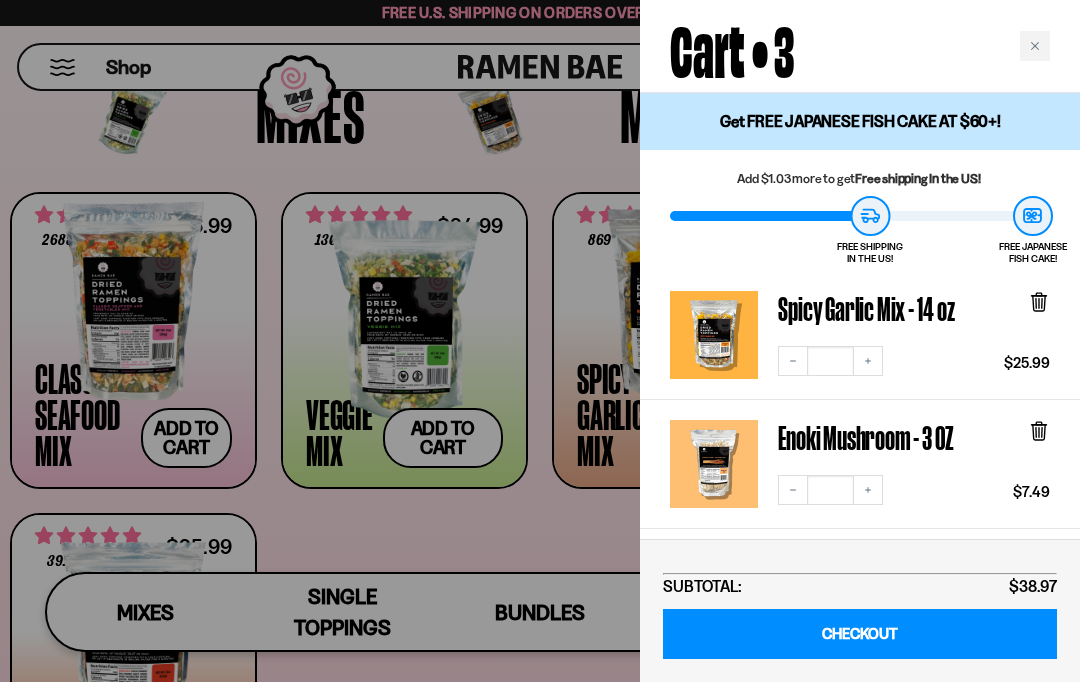 click at bounding box center [540, 341] 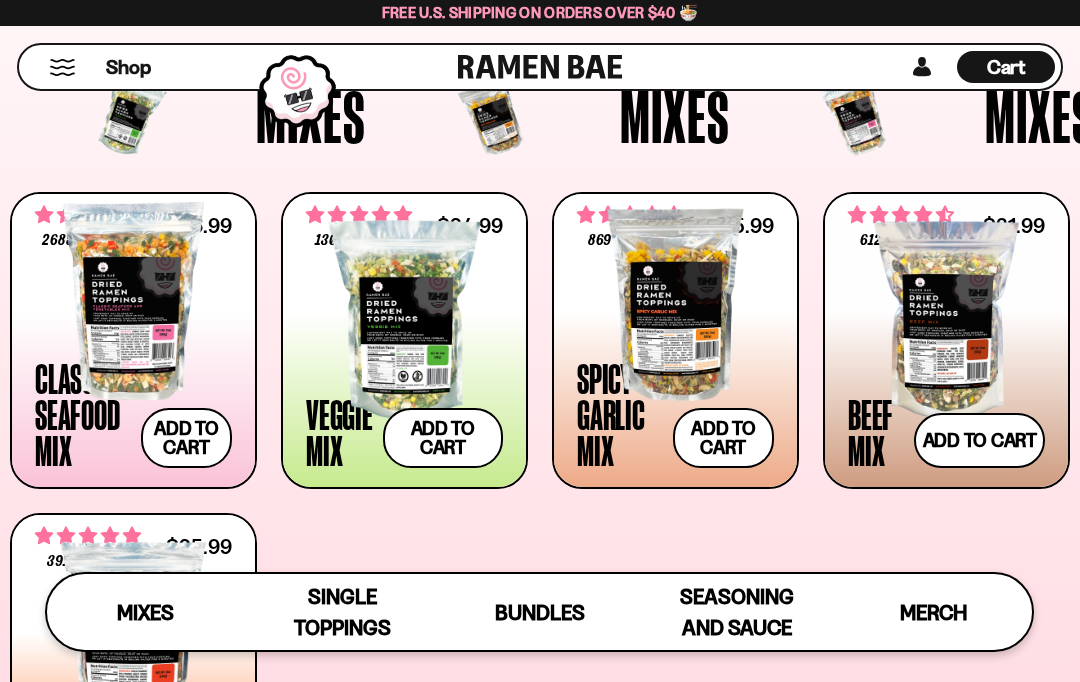 click at bounding box center (133, 301) 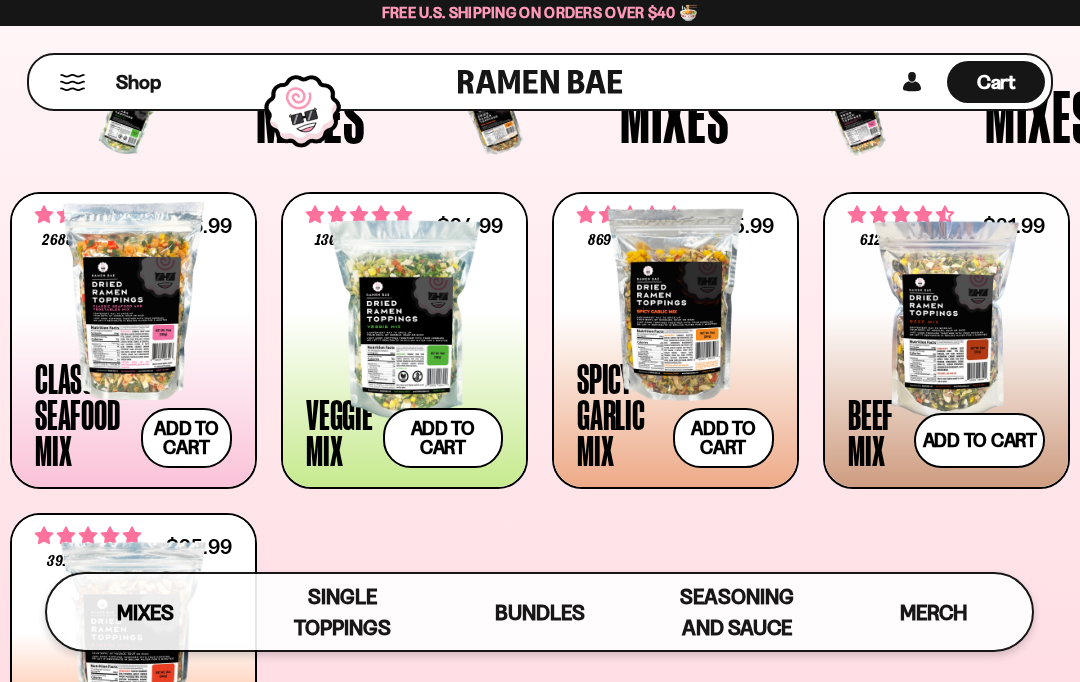 scroll, scrollTop: 584, scrollLeft: 0, axis: vertical 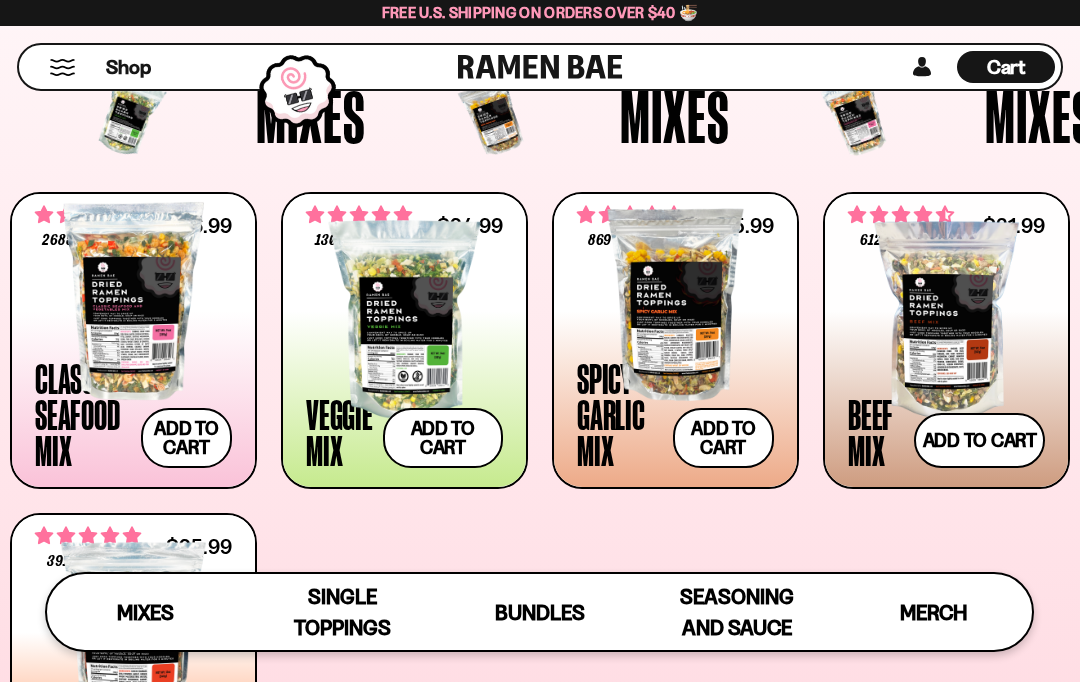 click on "Cart" at bounding box center [1006, 67] 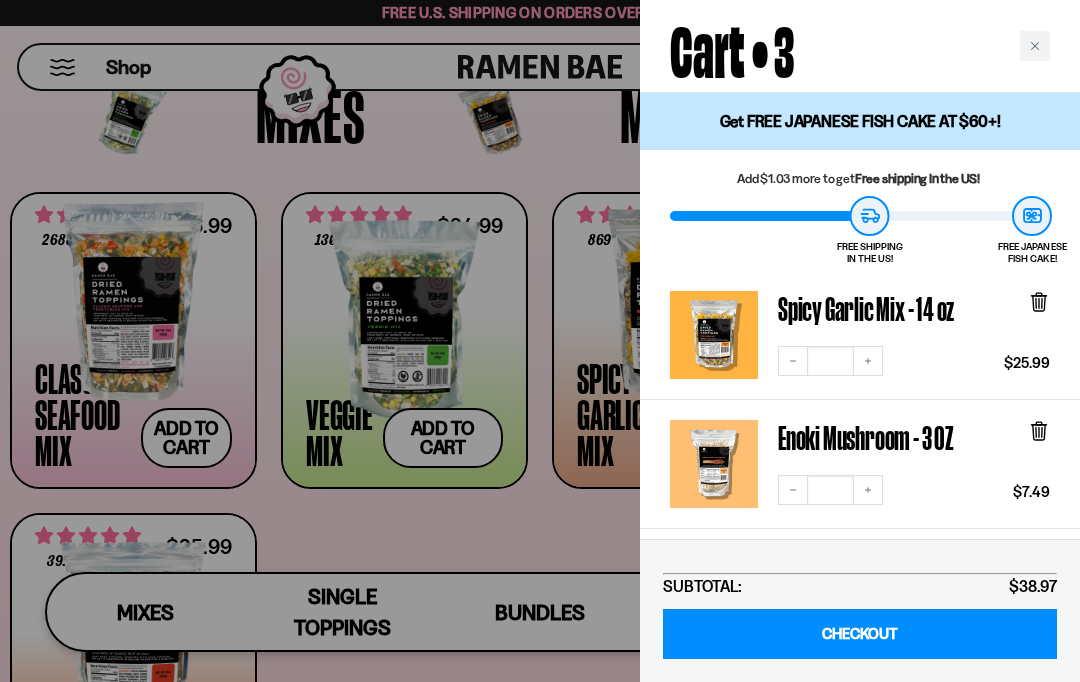 scroll, scrollTop: 0, scrollLeft: 0, axis: both 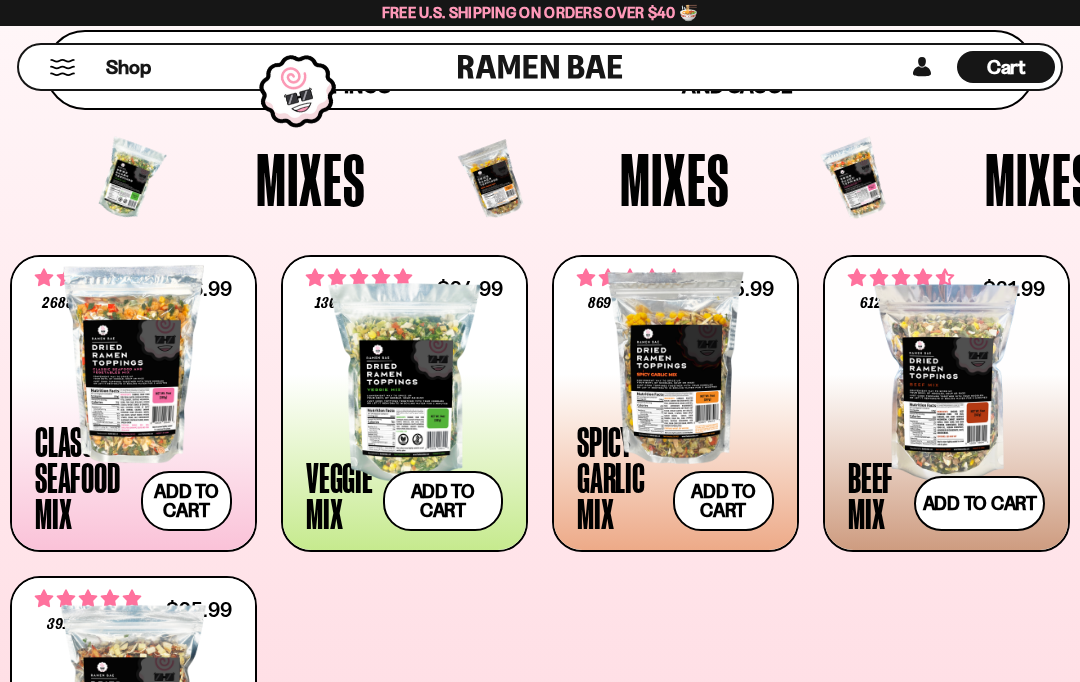click on "Classic Seafood Mix" at bounding box center (83, 477) 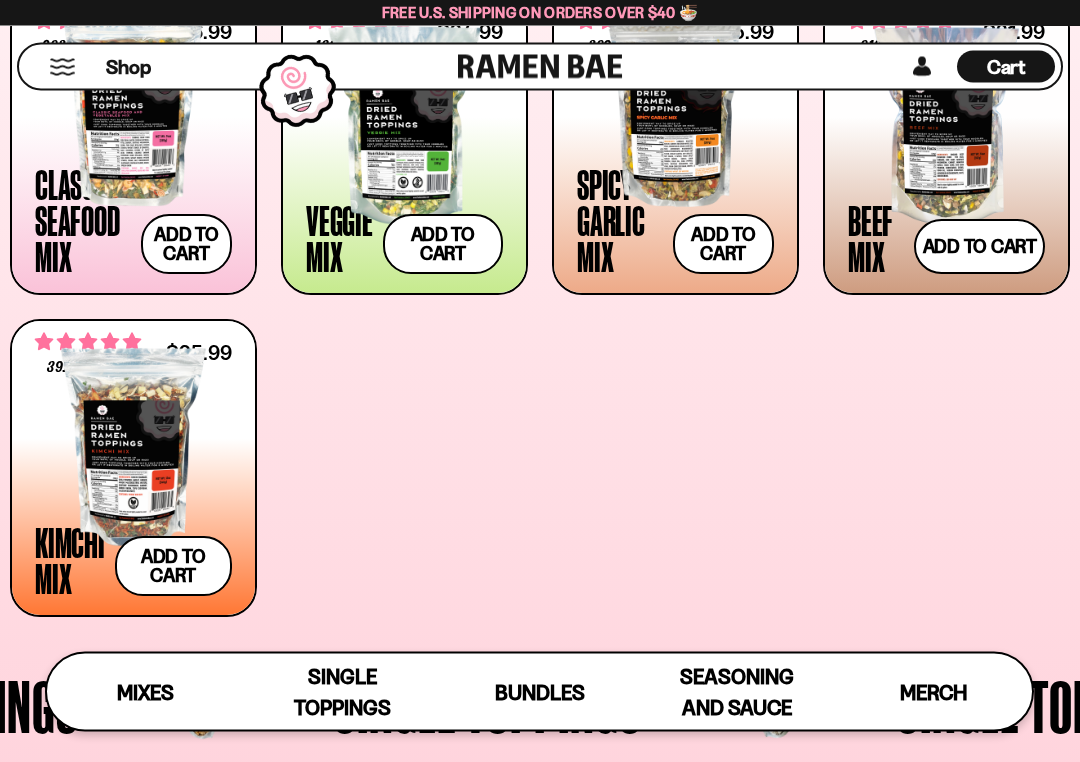 scroll, scrollTop: 778, scrollLeft: 0, axis: vertical 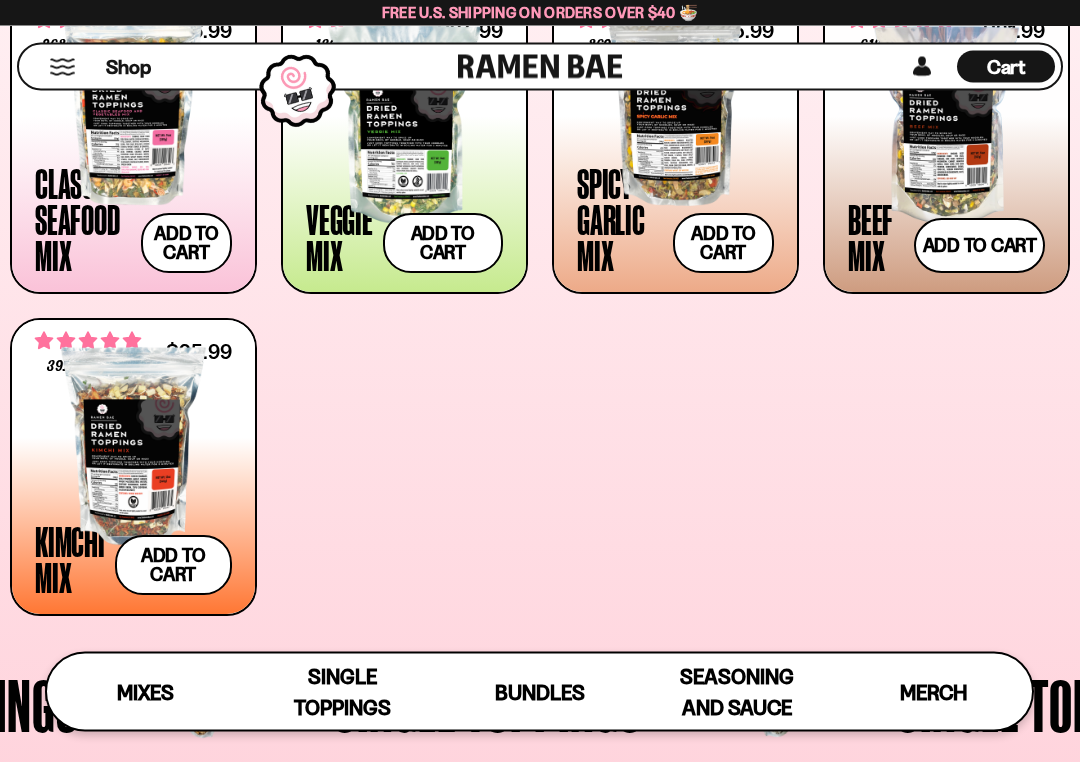 click at bounding box center (133, 447) 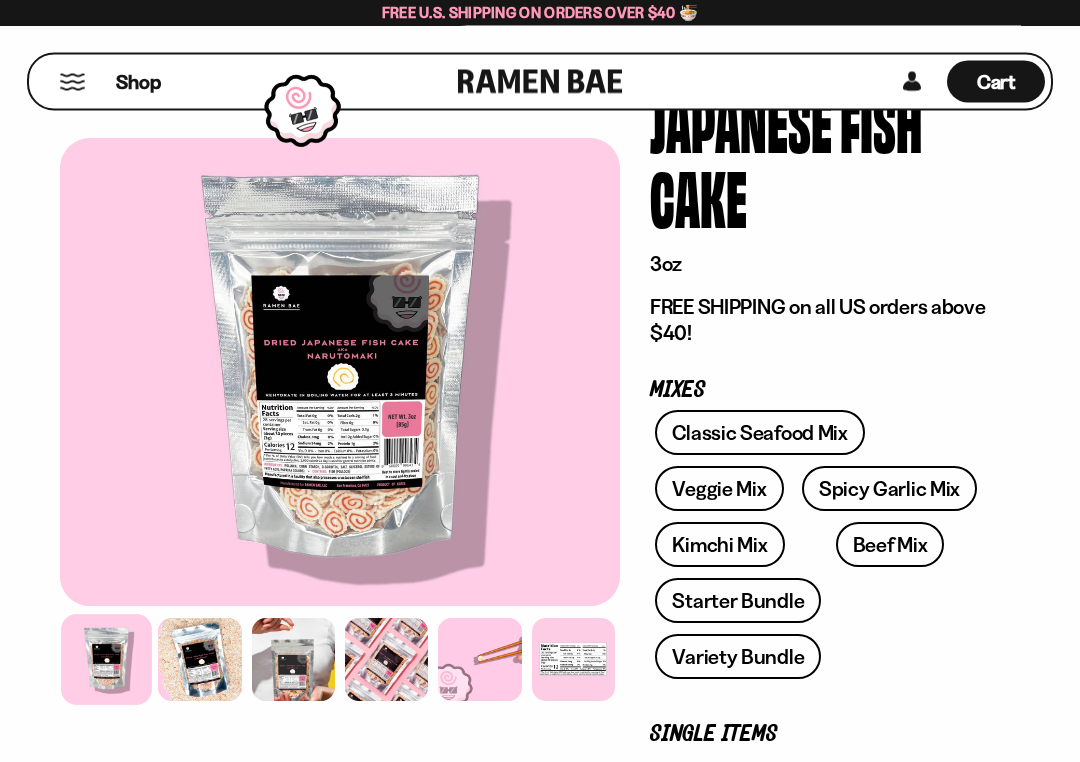 scroll, scrollTop: 125, scrollLeft: 0, axis: vertical 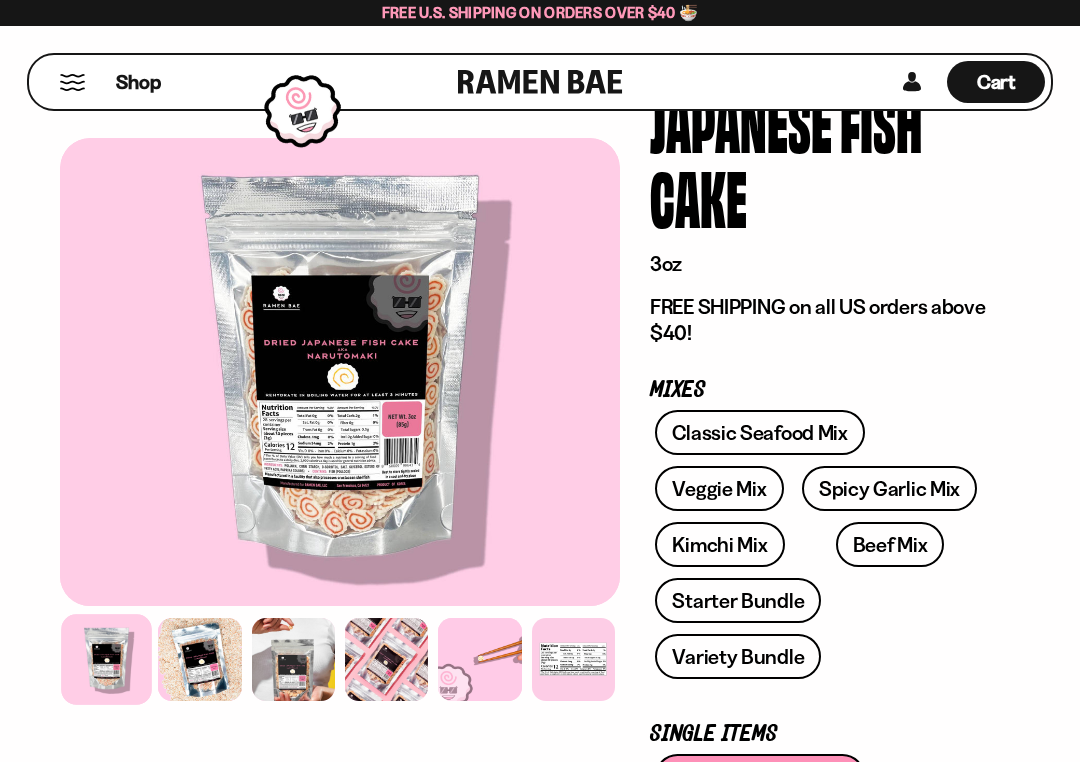 click at bounding box center (479, 659) 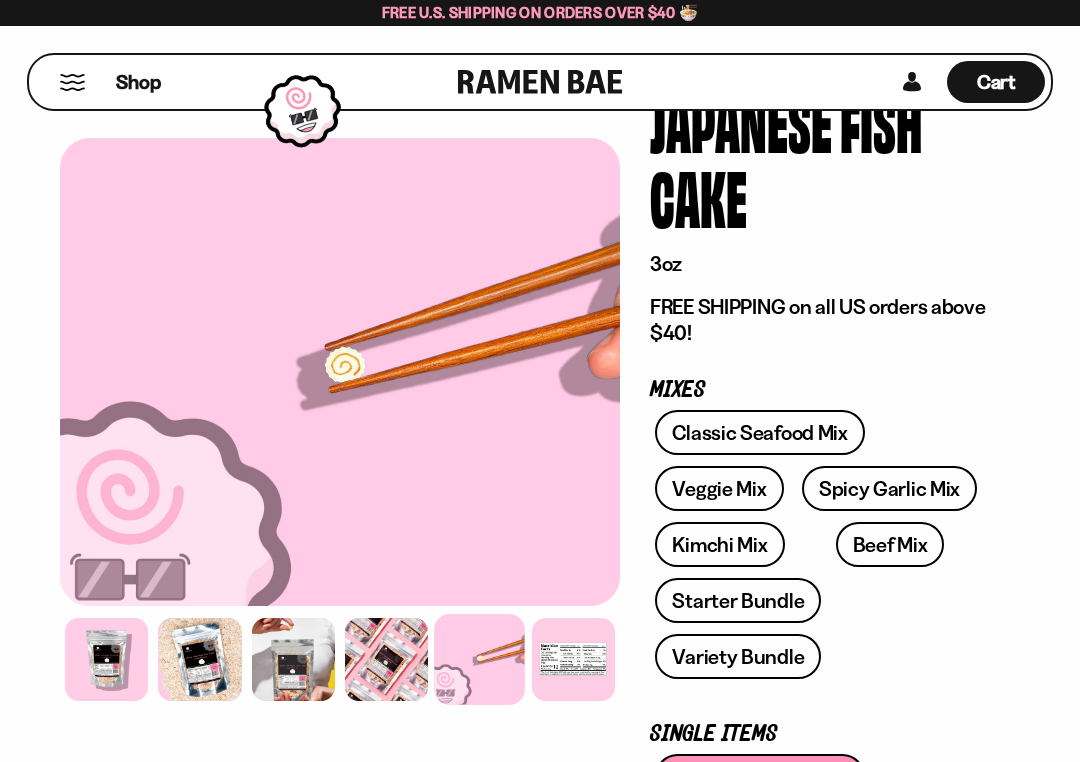 click at bounding box center [573, 659] 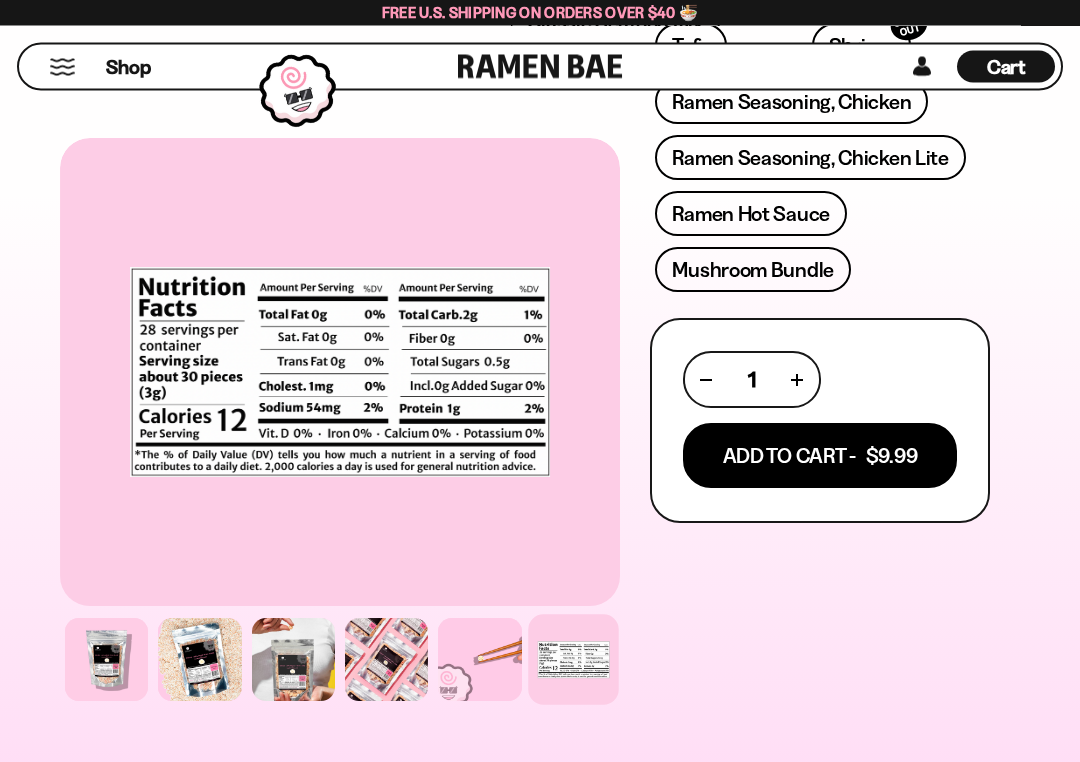 scroll, scrollTop: 1136, scrollLeft: 0, axis: vertical 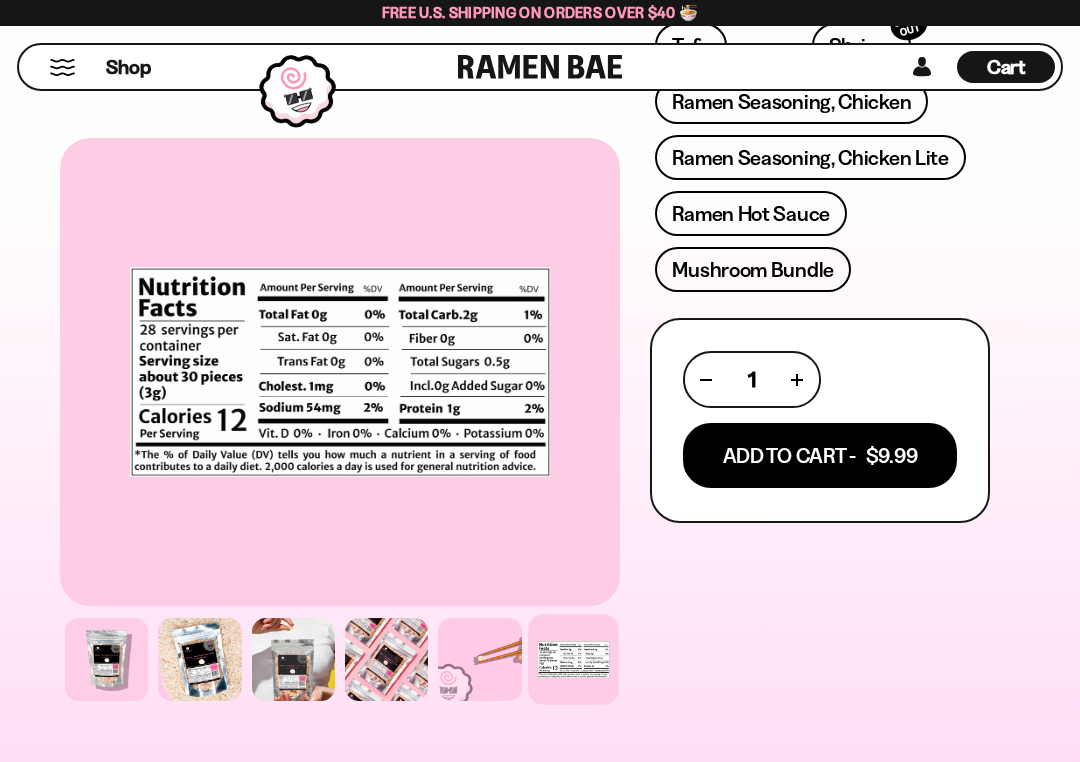 click on "Add To Cart -
$9.99" at bounding box center [820, 455] 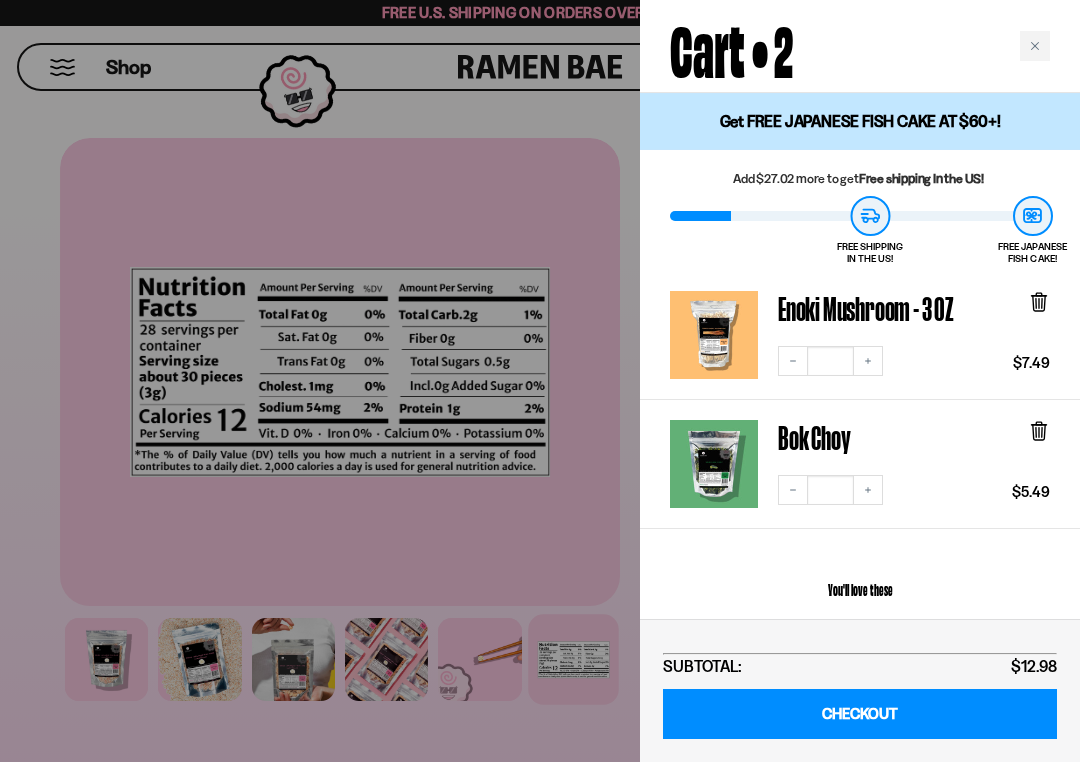 click at bounding box center [540, 381] 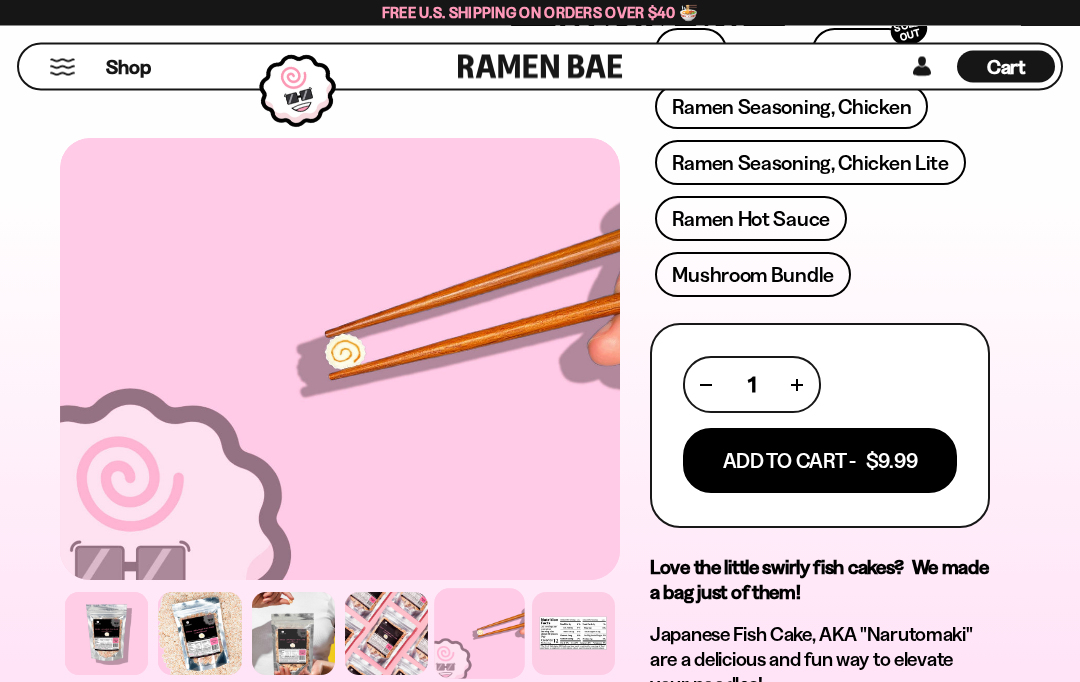 scroll, scrollTop: 1131, scrollLeft: 0, axis: vertical 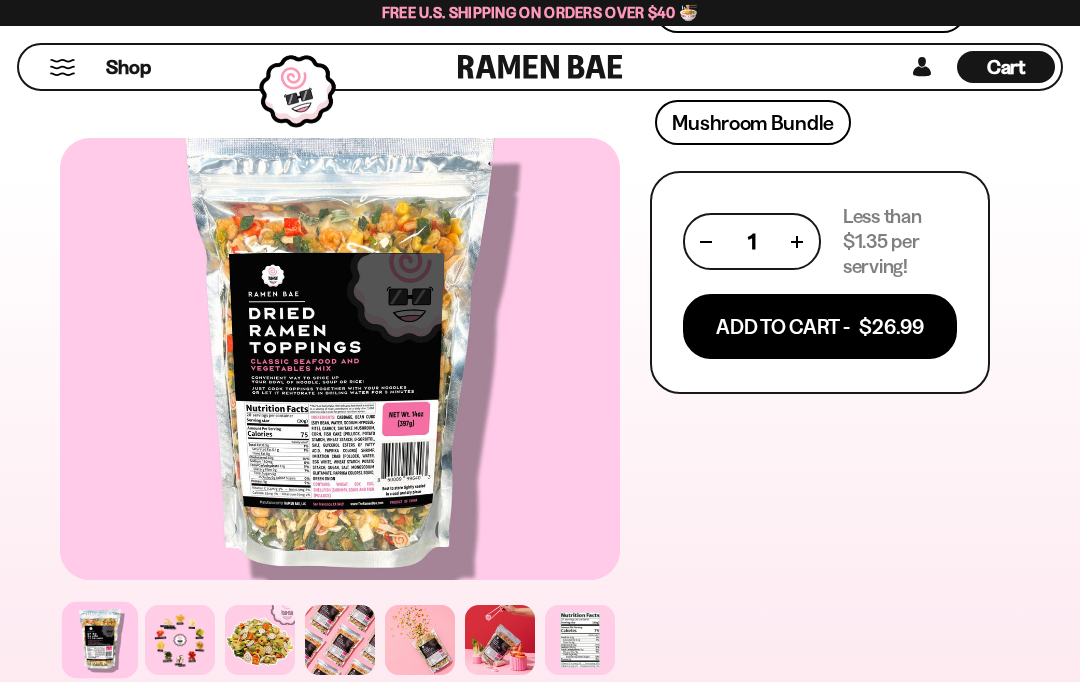 click on "Cart" at bounding box center [1006, 67] 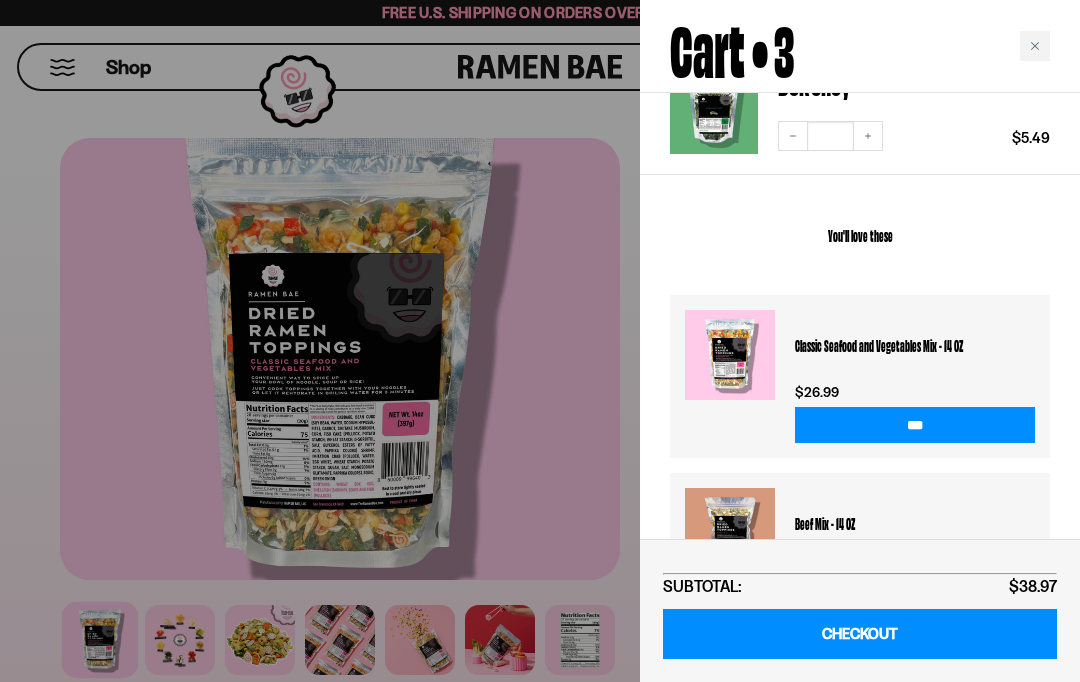 scroll, scrollTop: 482, scrollLeft: 0, axis: vertical 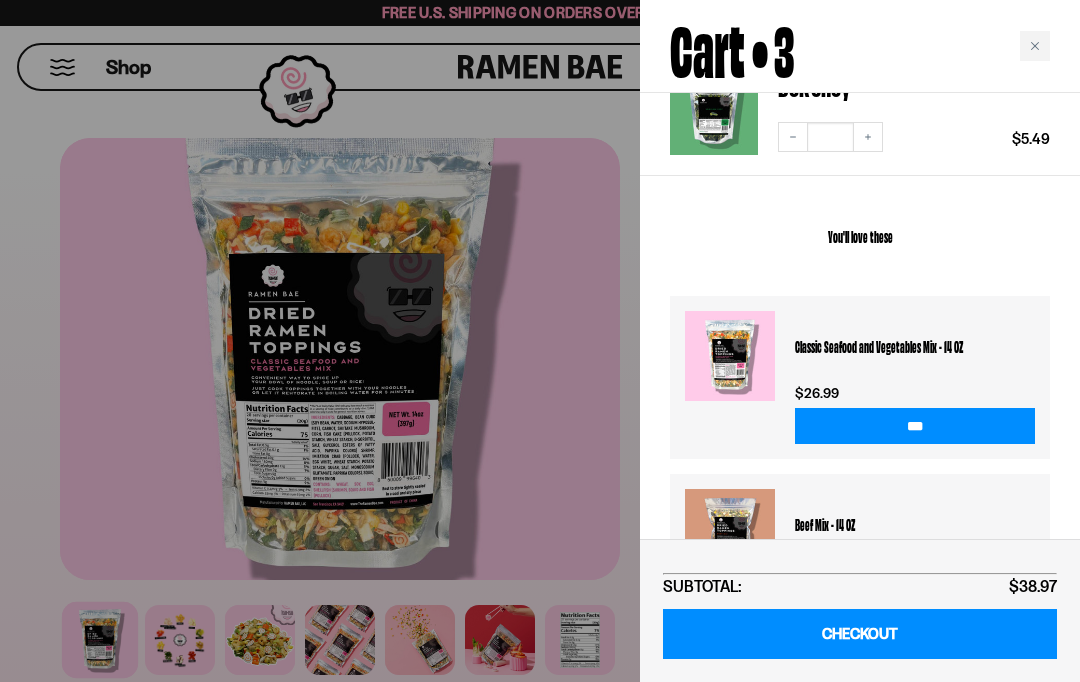 click on "***" at bounding box center (915, 426) 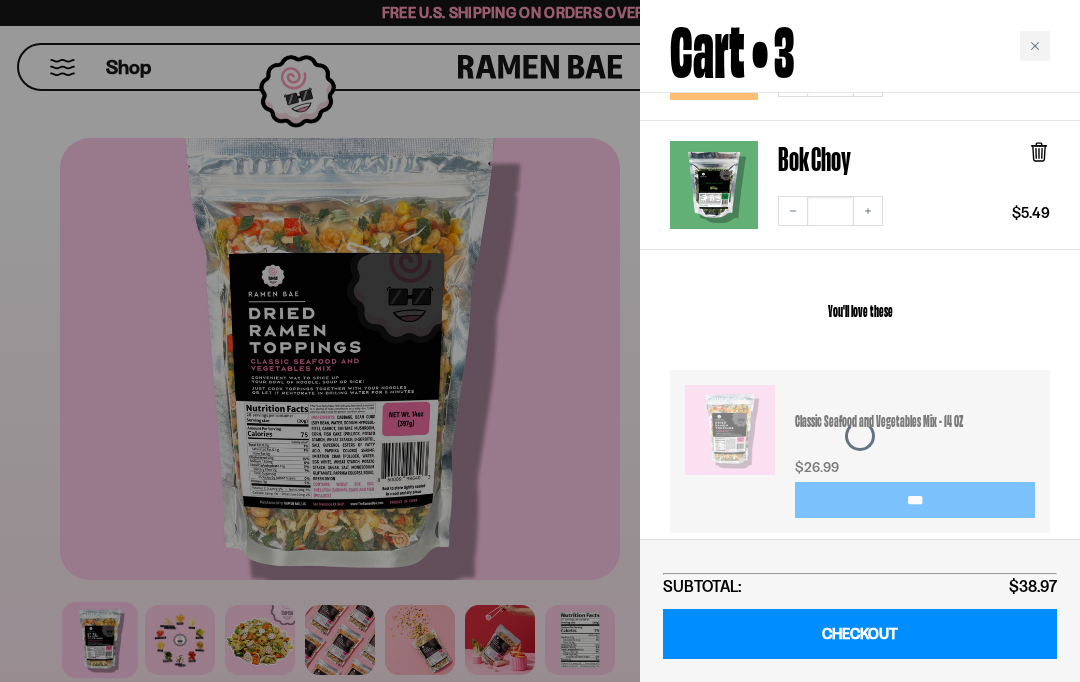 scroll, scrollTop: 425, scrollLeft: 0, axis: vertical 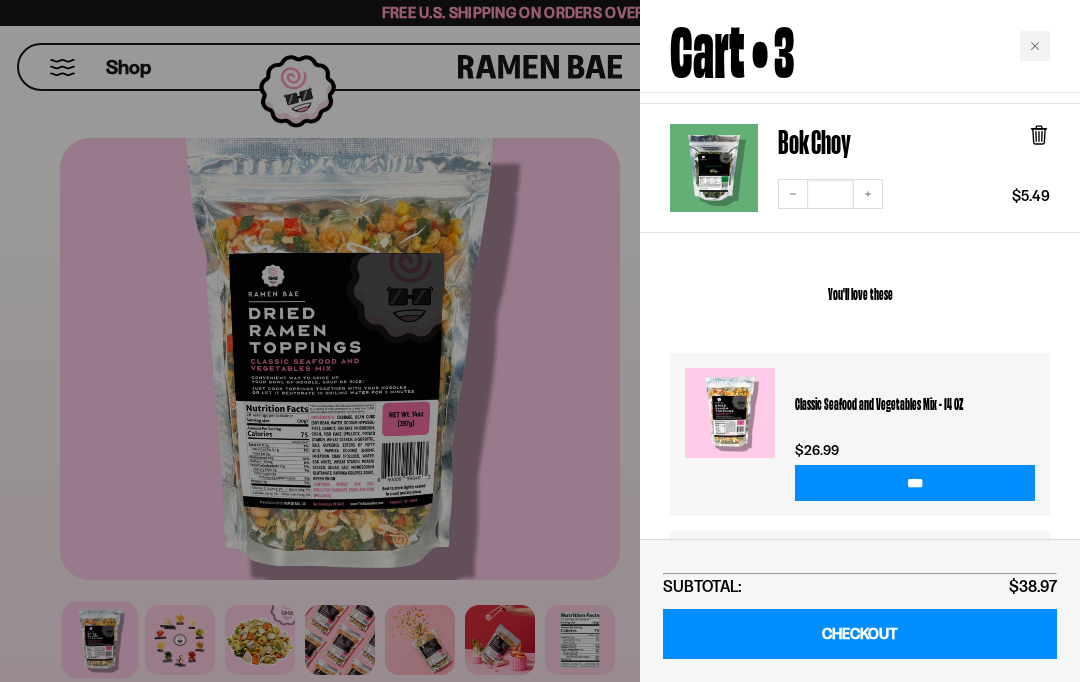 click on "***" at bounding box center [915, 483] 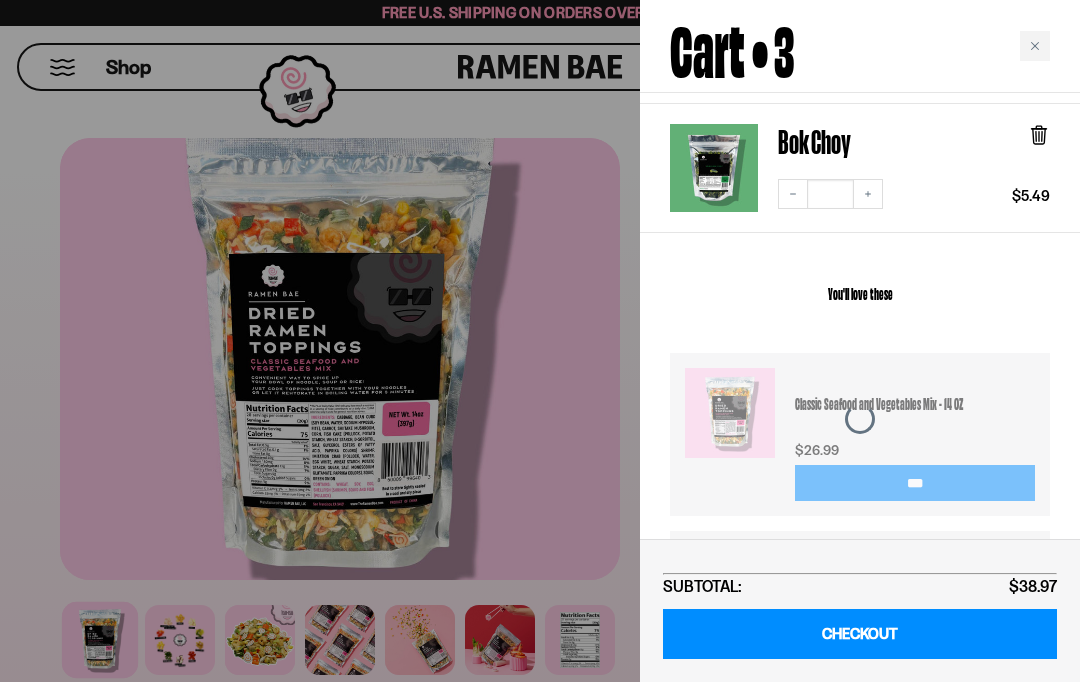 click at bounding box center (540, 341) 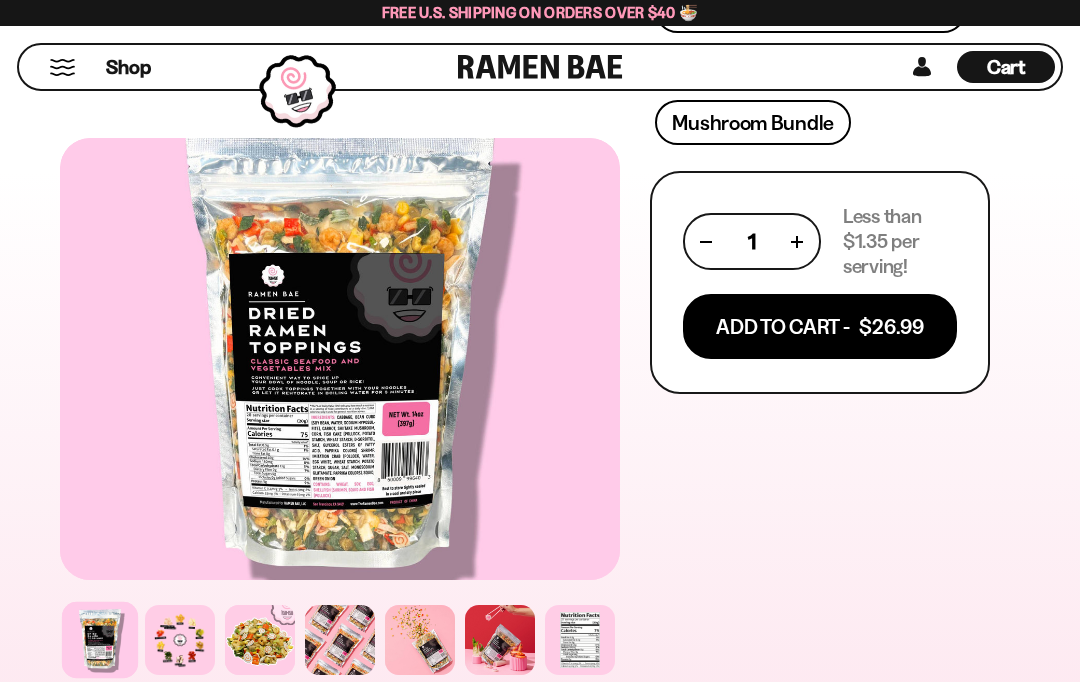 click at bounding box center [180, 640] 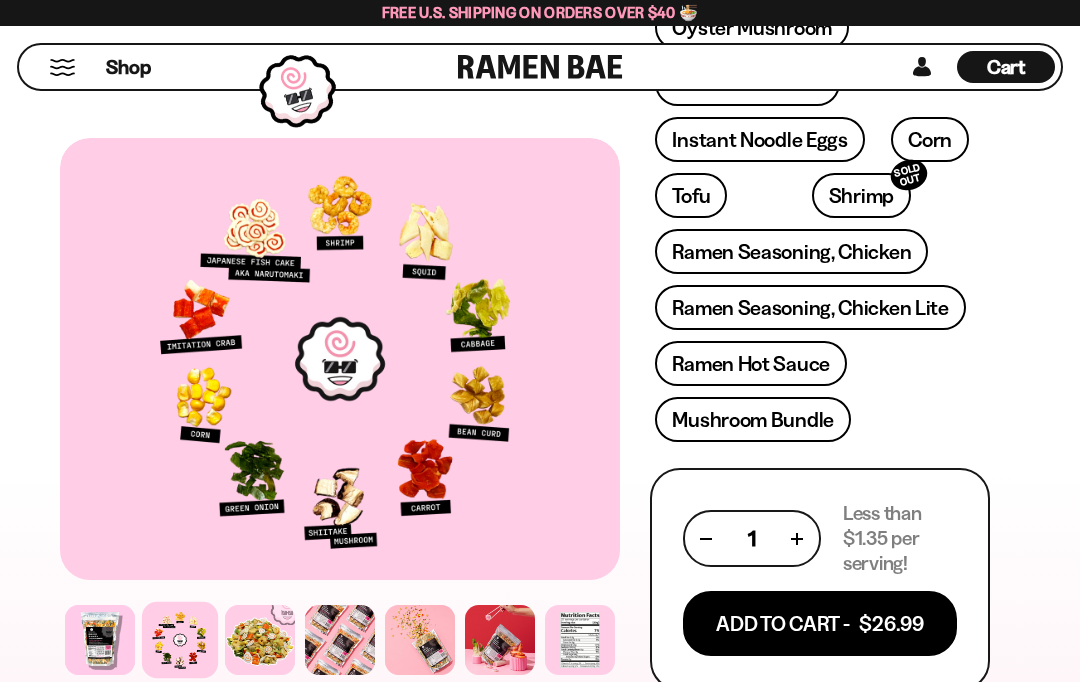 scroll, scrollTop: 981, scrollLeft: 0, axis: vertical 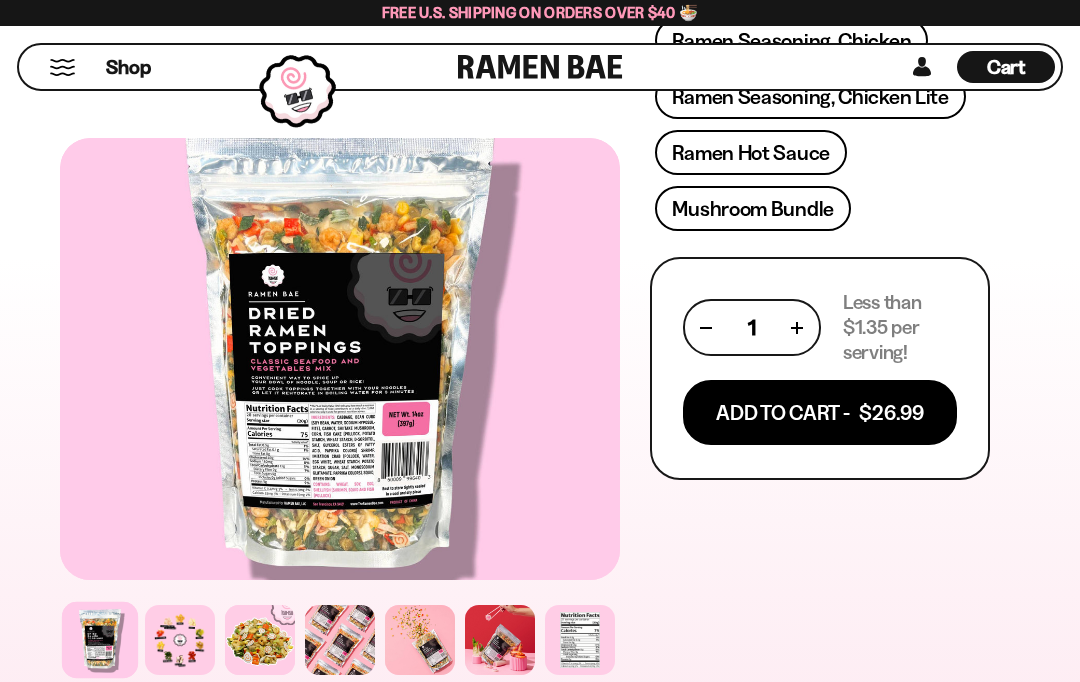 click on "Add To Cart -
$26.99" at bounding box center [820, 412] 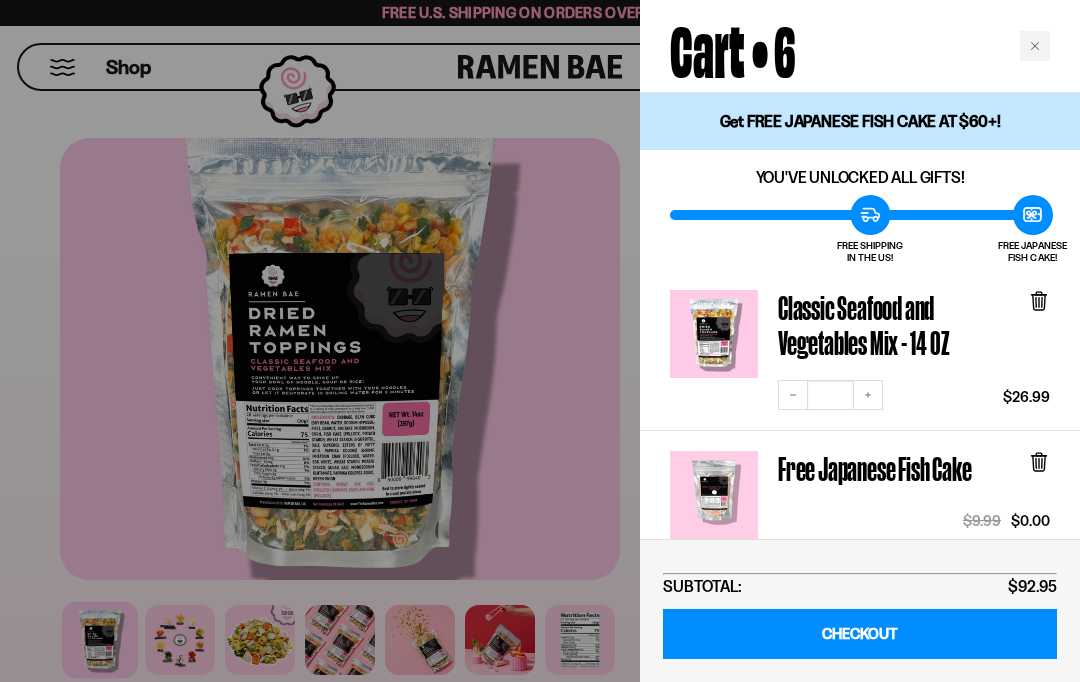 click at bounding box center [540, 341] 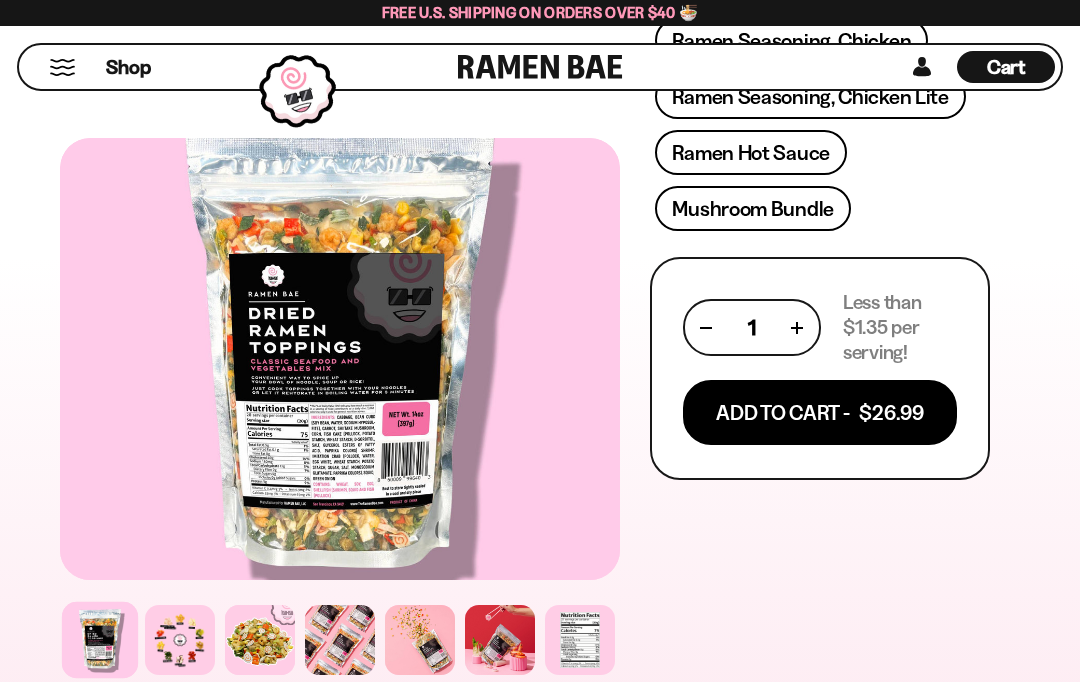 click on "Cart" at bounding box center (1006, 67) 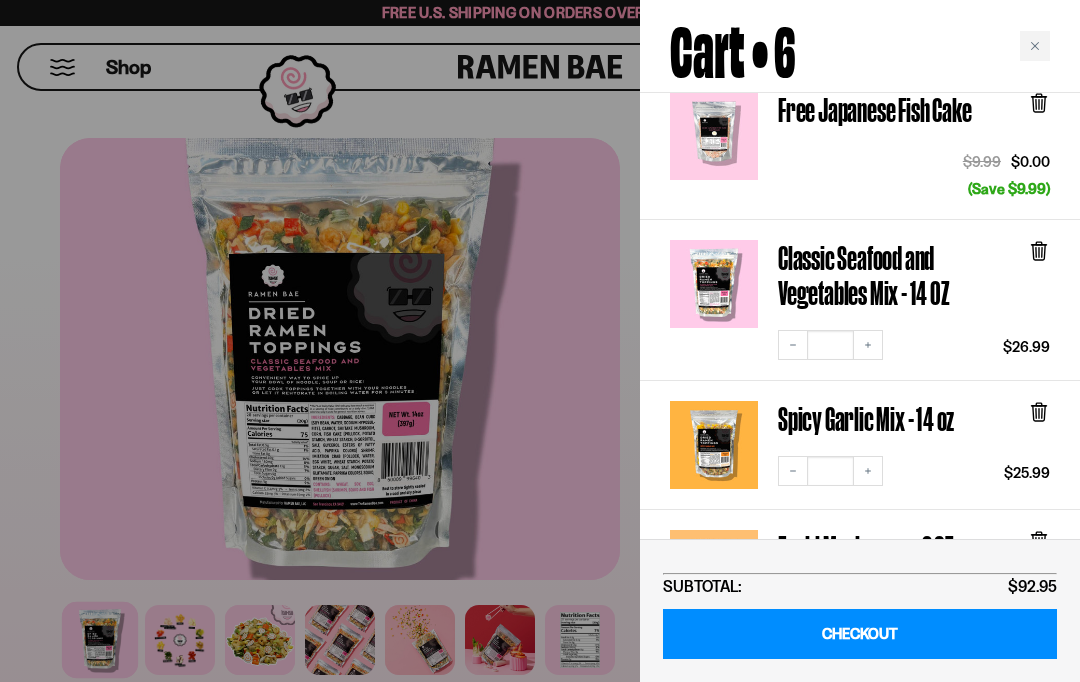 scroll, scrollTop: 359, scrollLeft: 0, axis: vertical 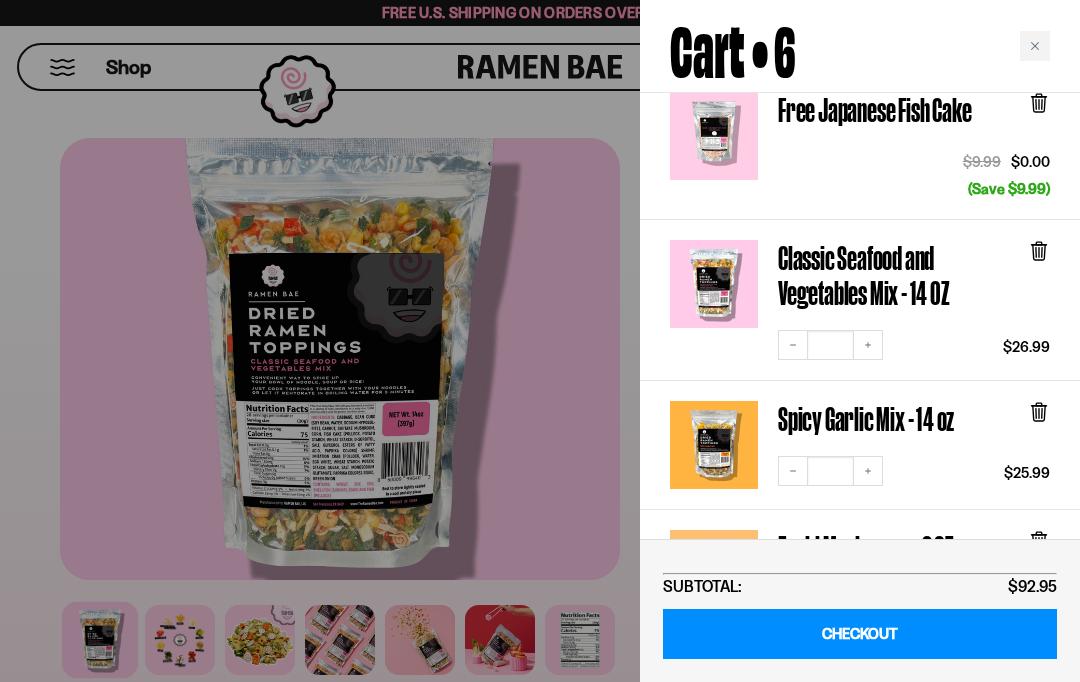 click 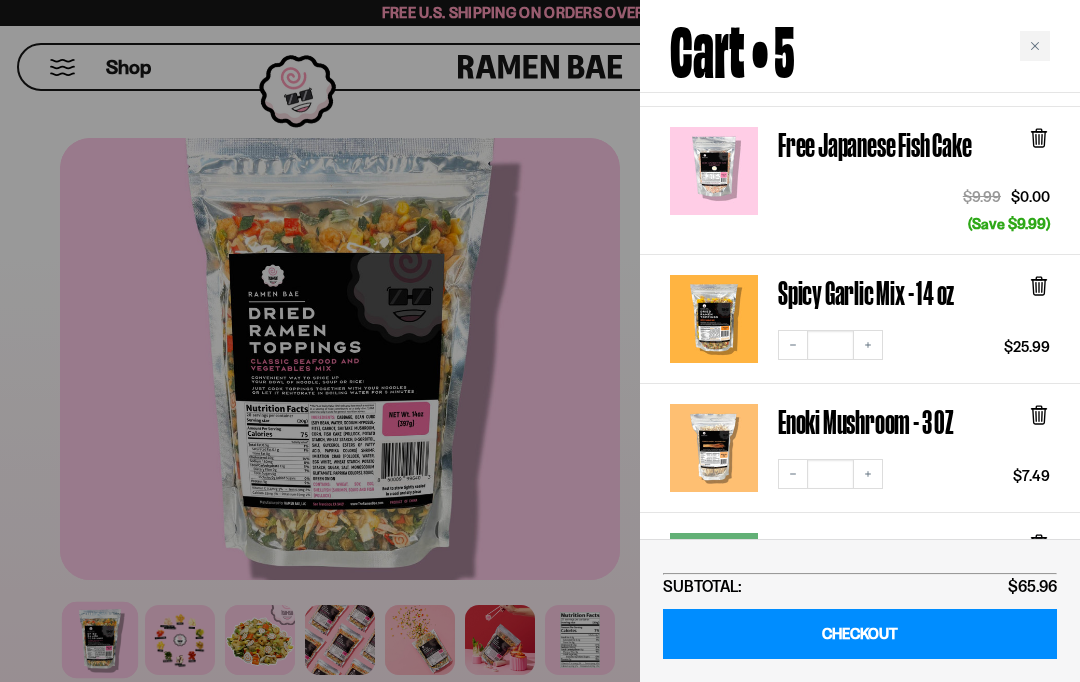 scroll, scrollTop: 325, scrollLeft: 0, axis: vertical 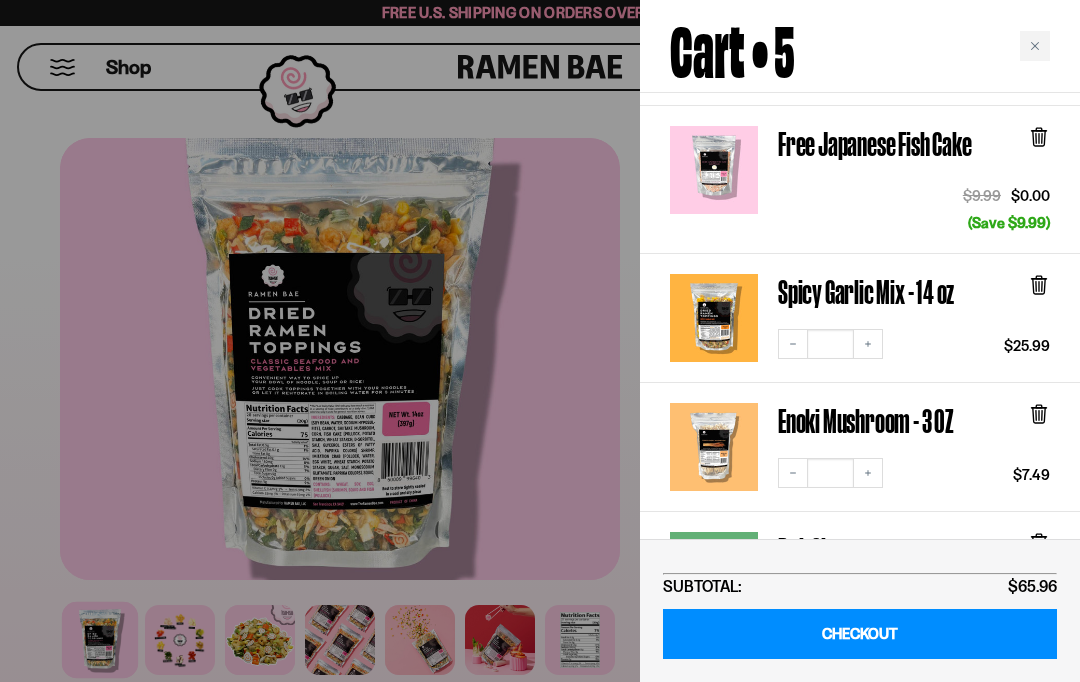 click at bounding box center [540, 341] 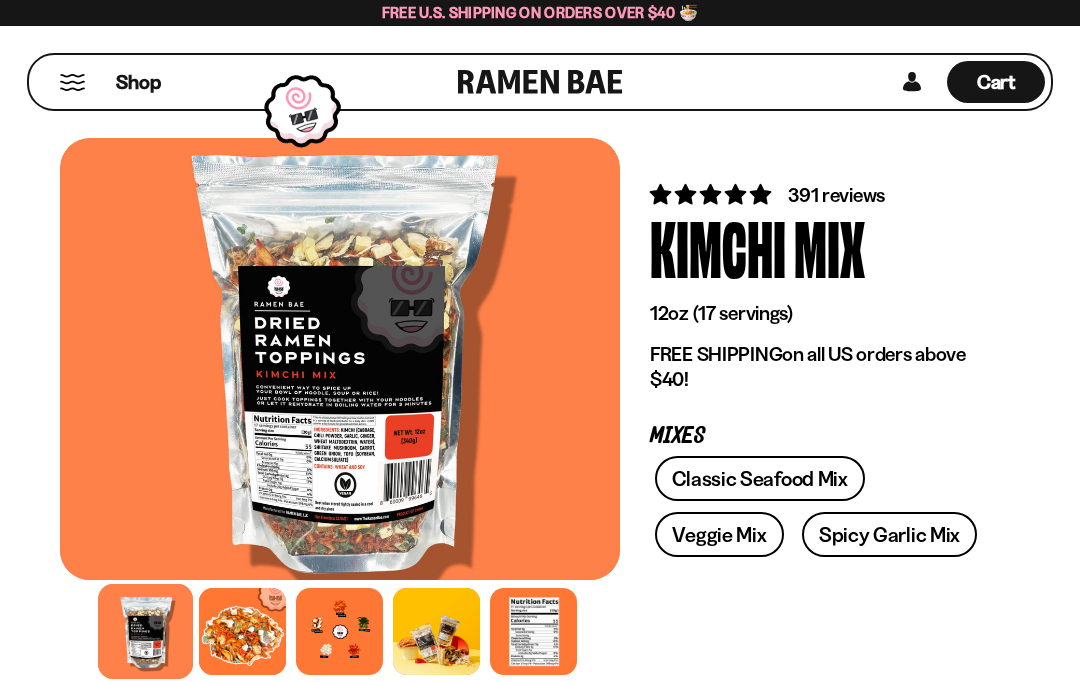 scroll, scrollTop: 0, scrollLeft: 0, axis: both 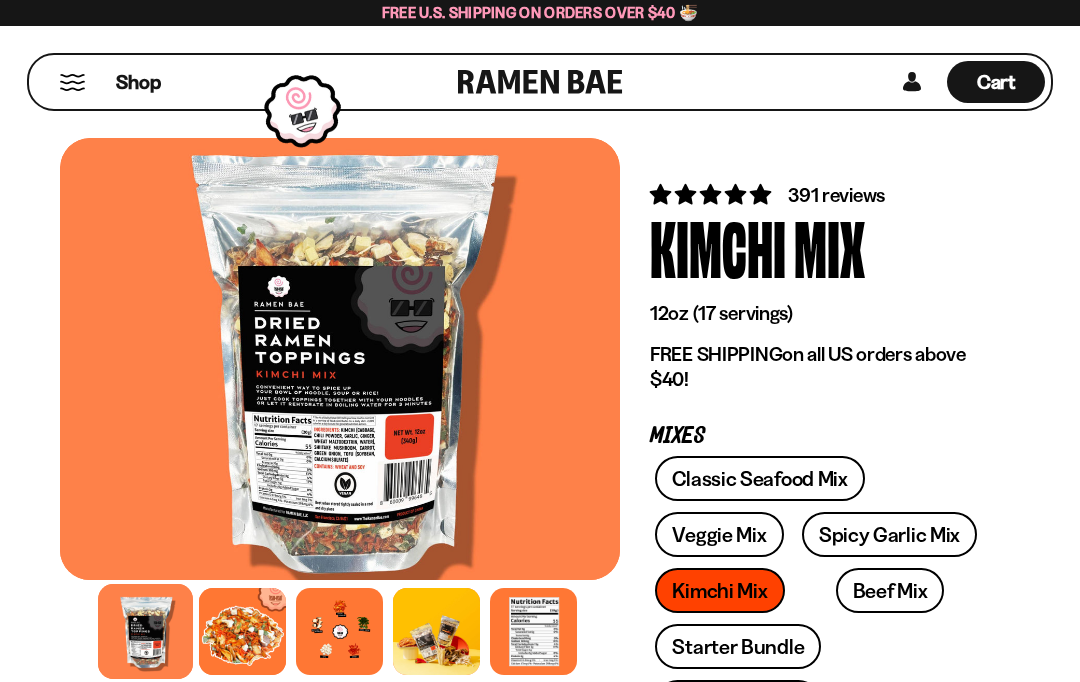 click at bounding box center [242, 631] 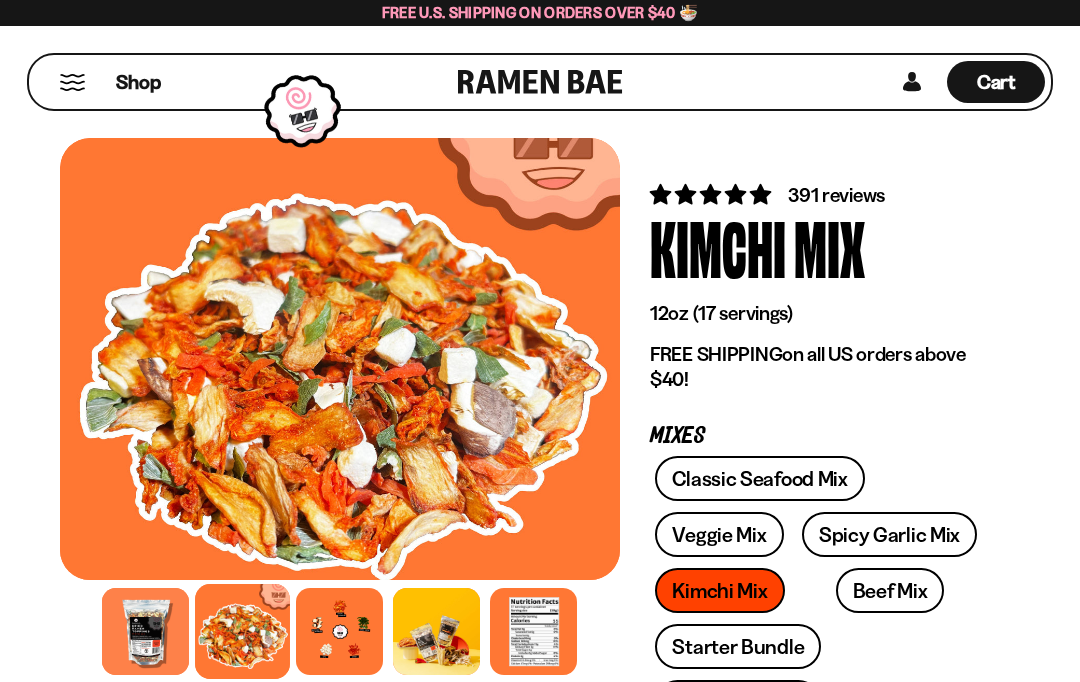 click at bounding box center [339, 631] 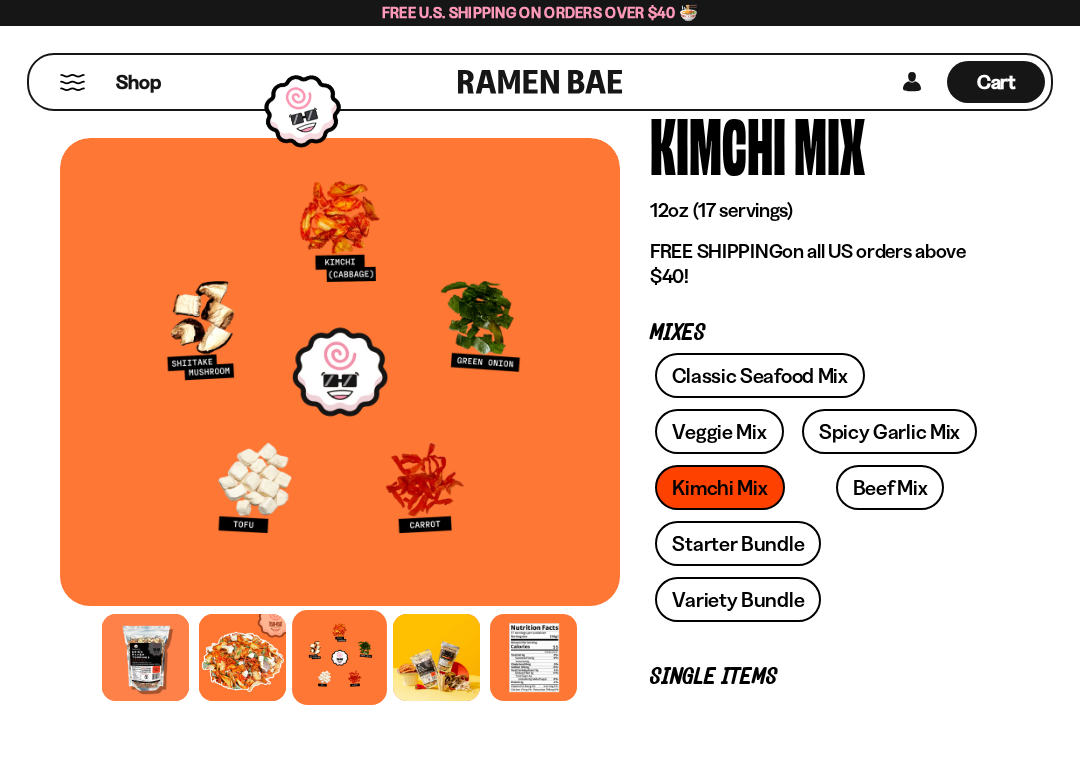 scroll, scrollTop: 107, scrollLeft: 0, axis: vertical 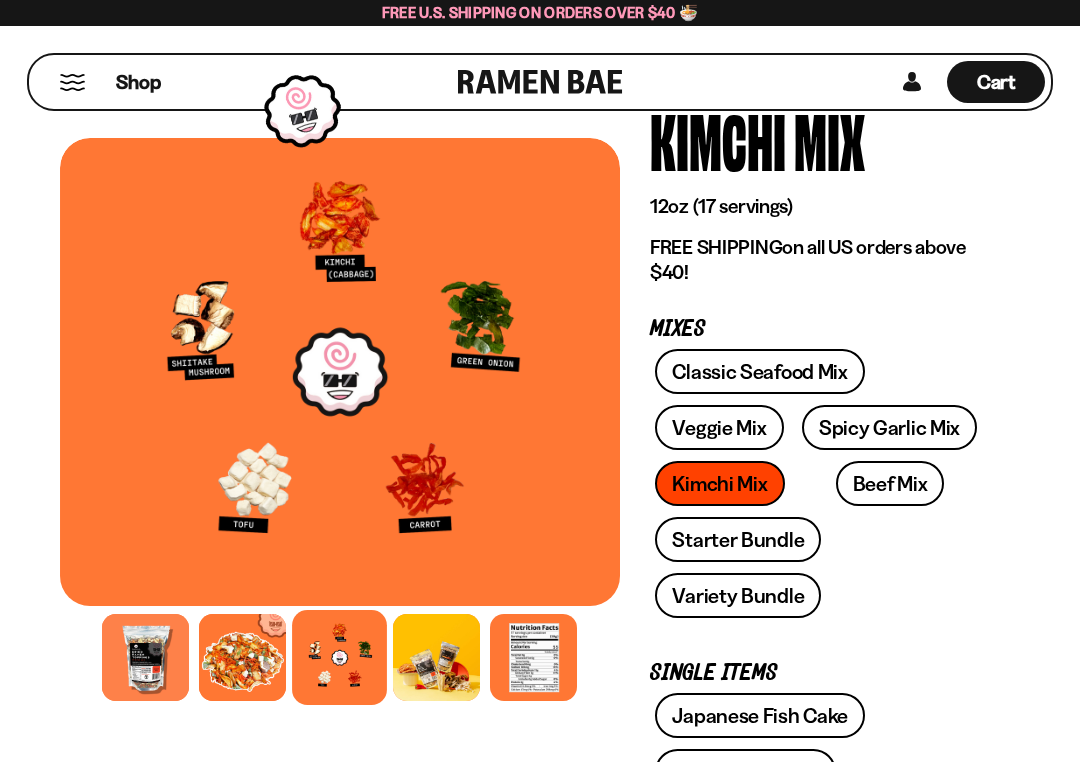 click on "Starter Bundle" at bounding box center [738, 539] 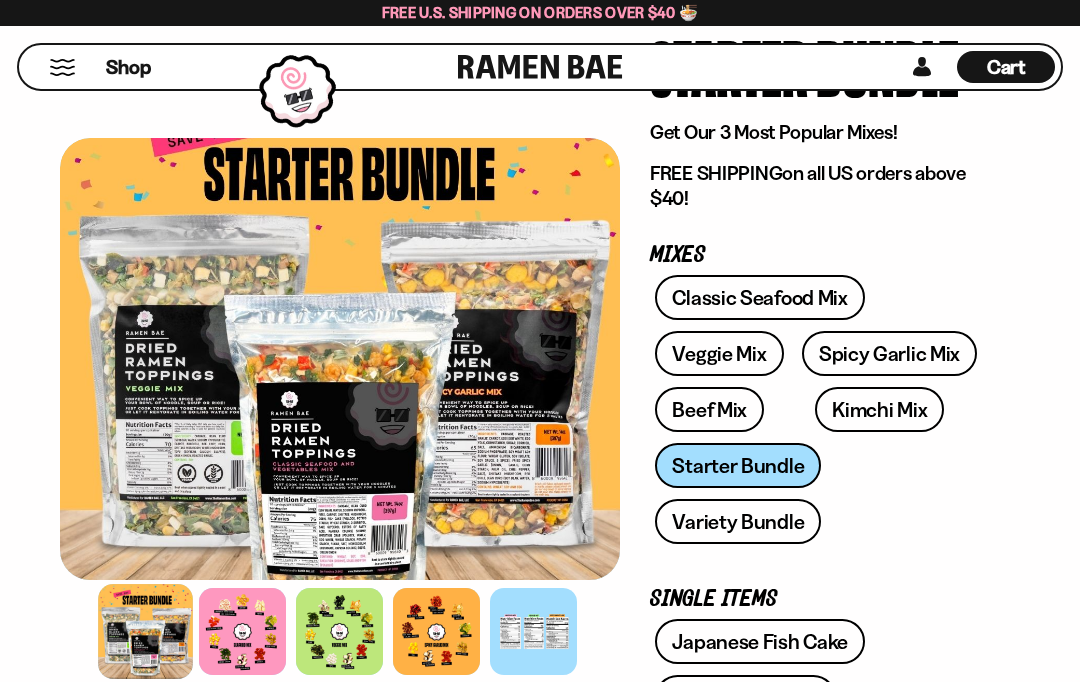 scroll, scrollTop: 180, scrollLeft: 0, axis: vertical 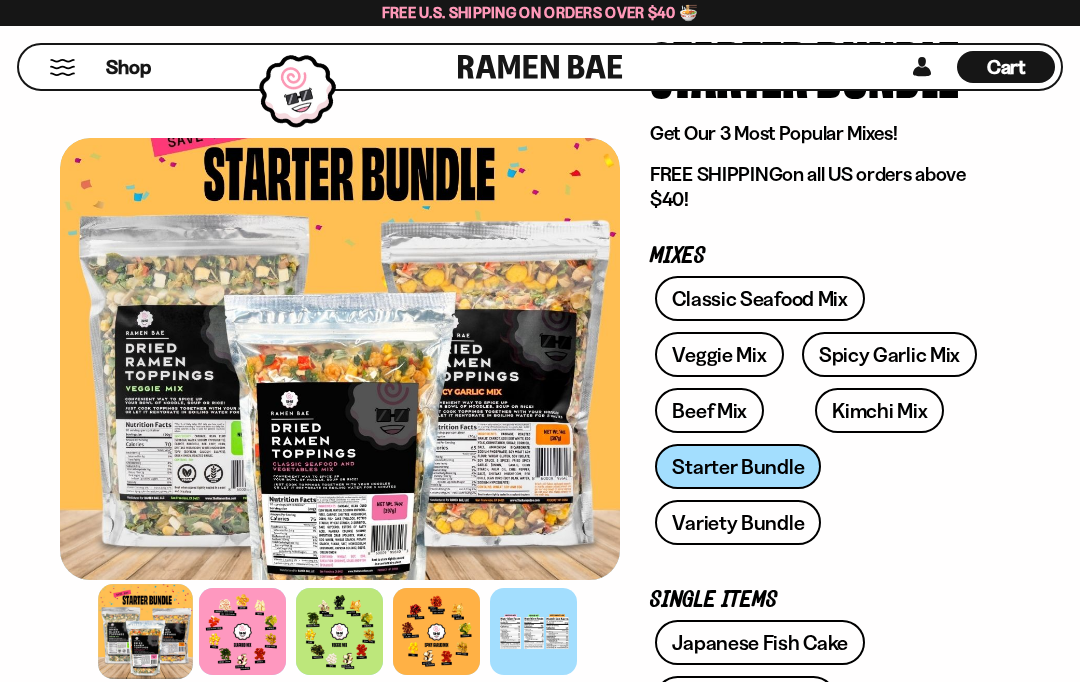 click at bounding box center (436, 631) 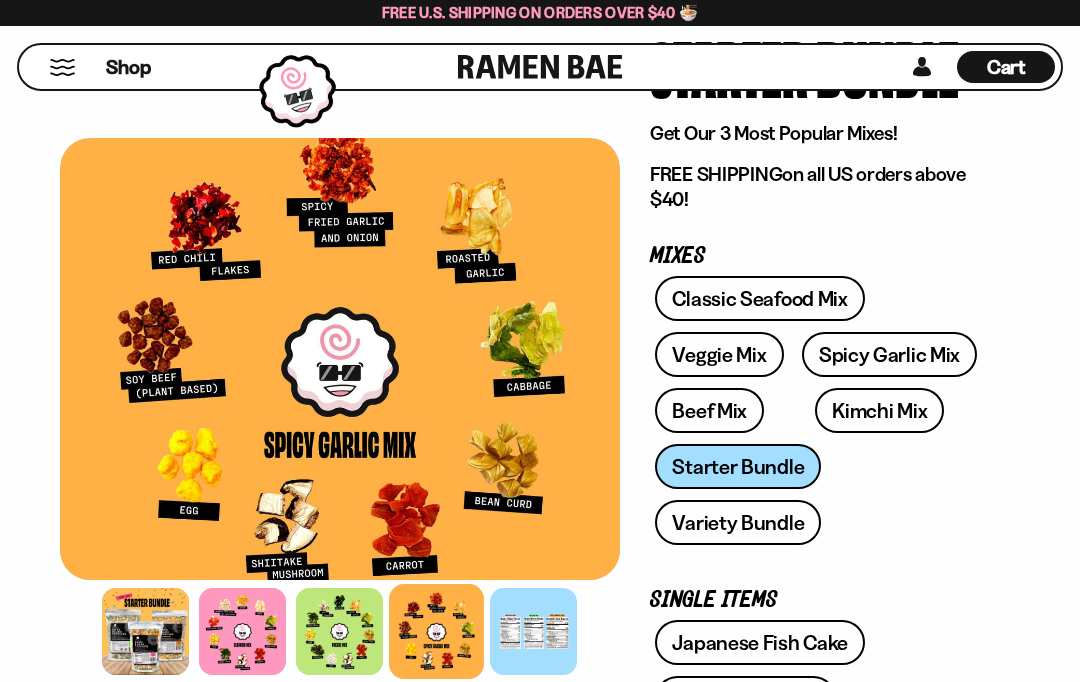 click at bounding box center (339, 631) 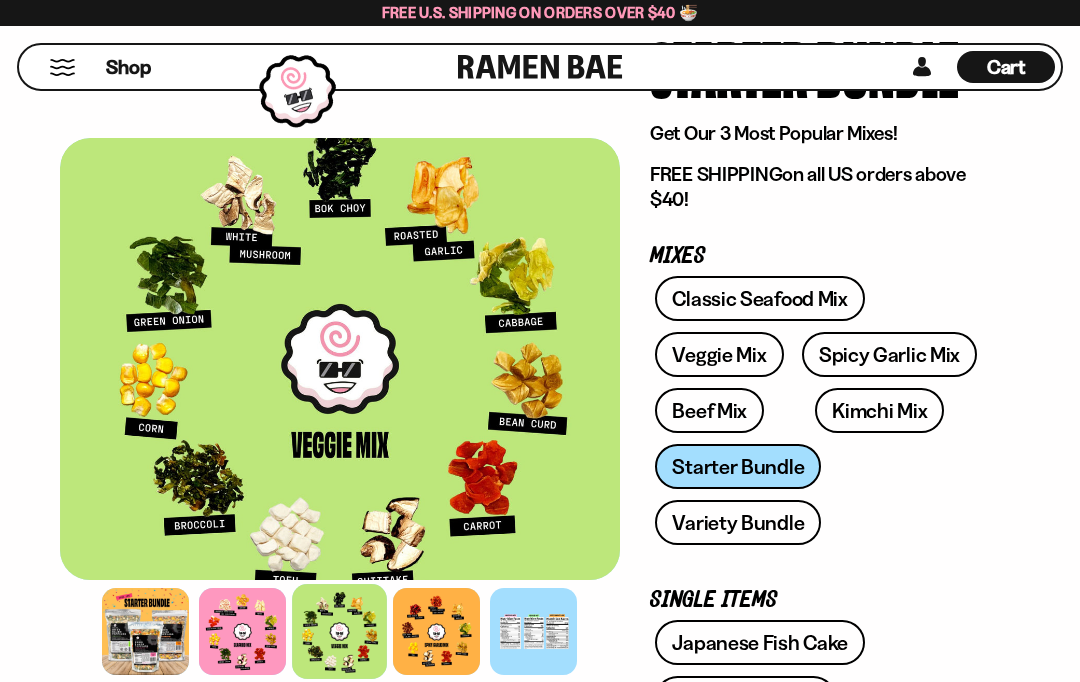 click at bounding box center [242, 631] 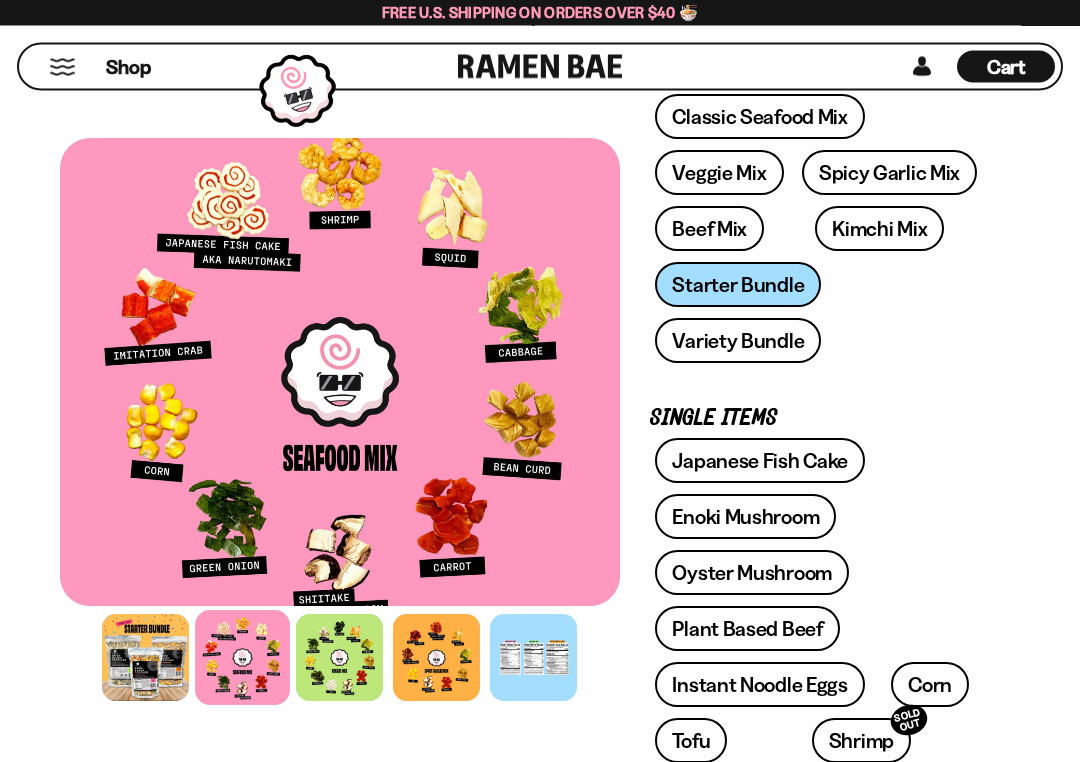 scroll, scrollTop: 362, scrollLeft: 0, axis: vertical 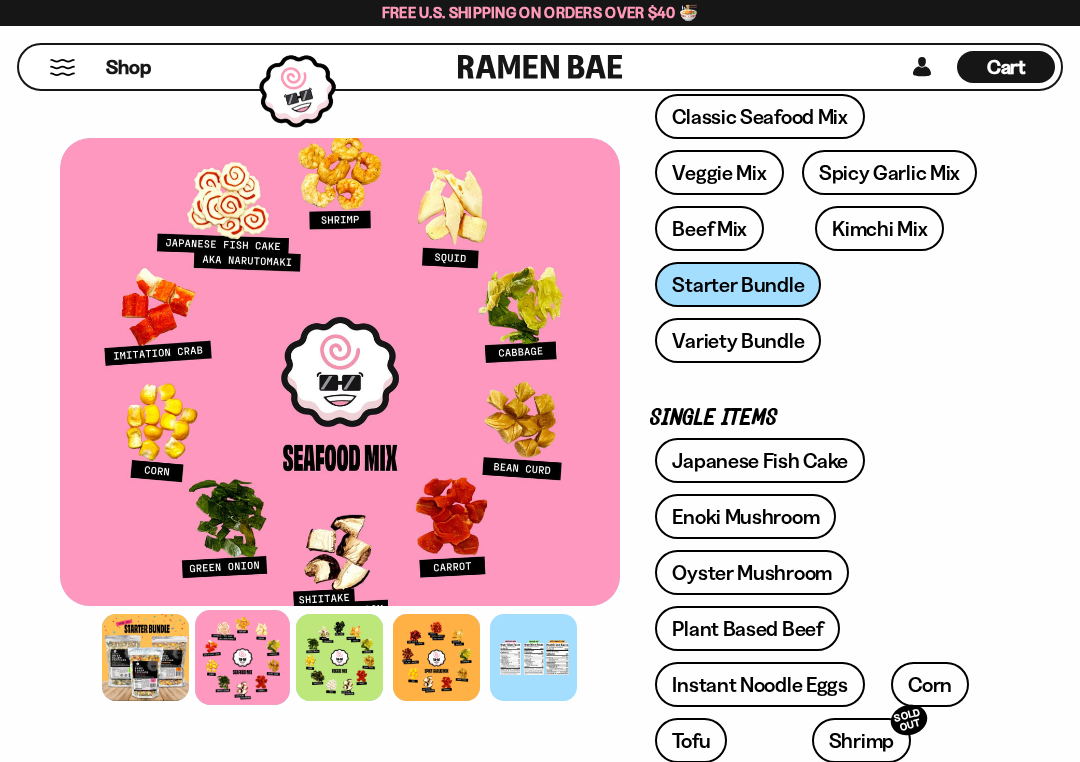 click at bounding box center [339, 657] 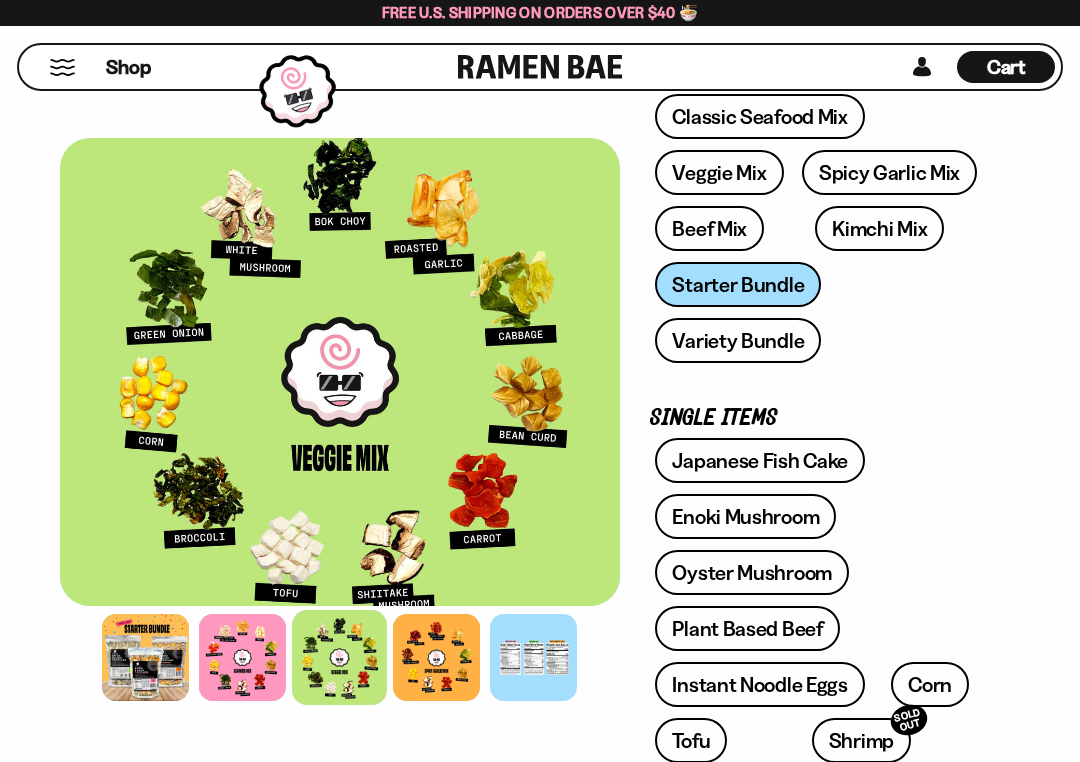 click at bounding box center (436, 657) 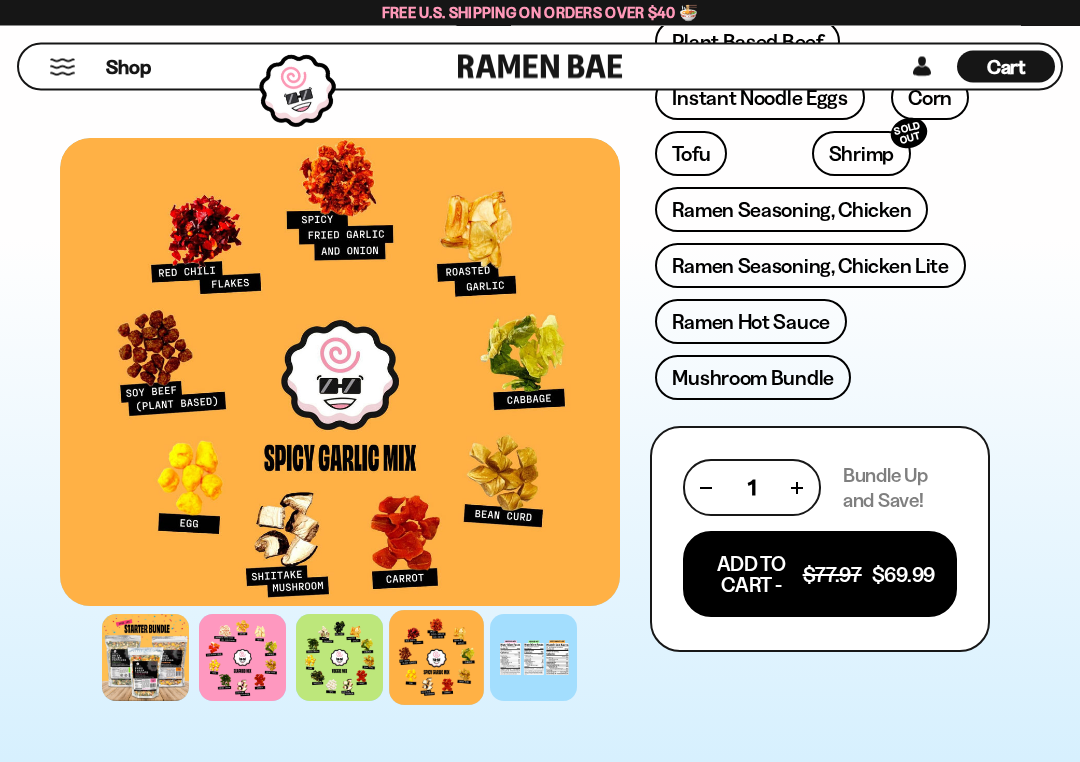 scroll, scrollTop: 950, scrollLeft: 0, axis: vertical 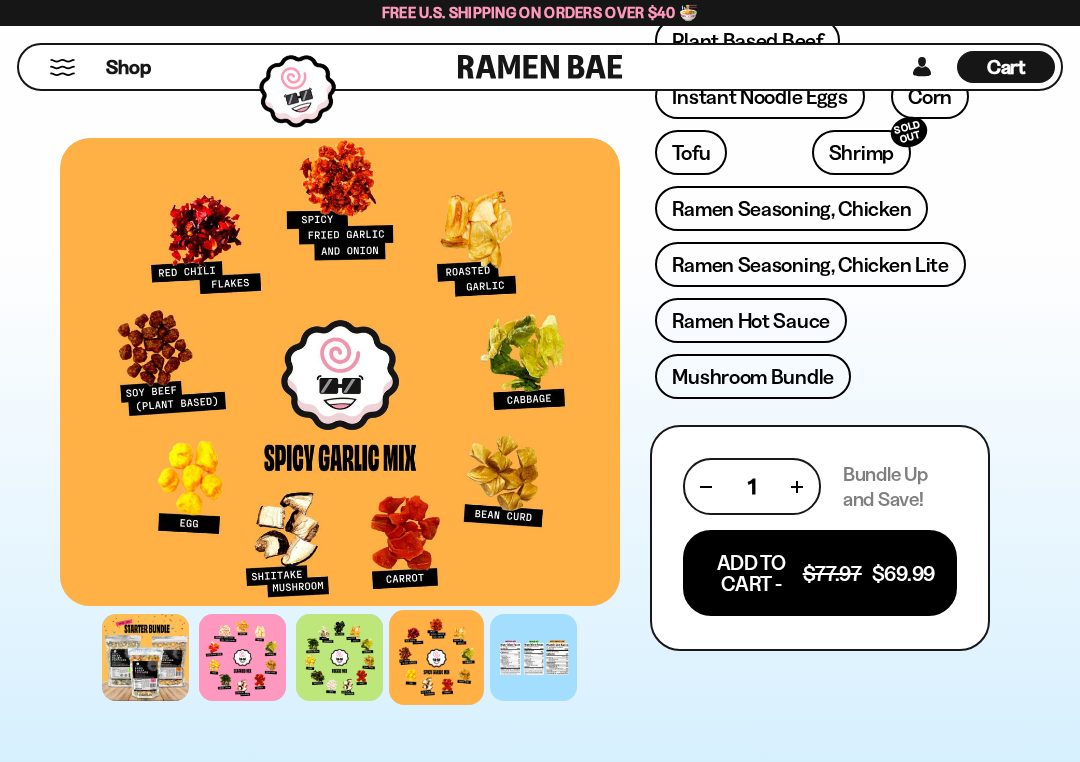 click on "Cart" at bounding box center (1006, 67) 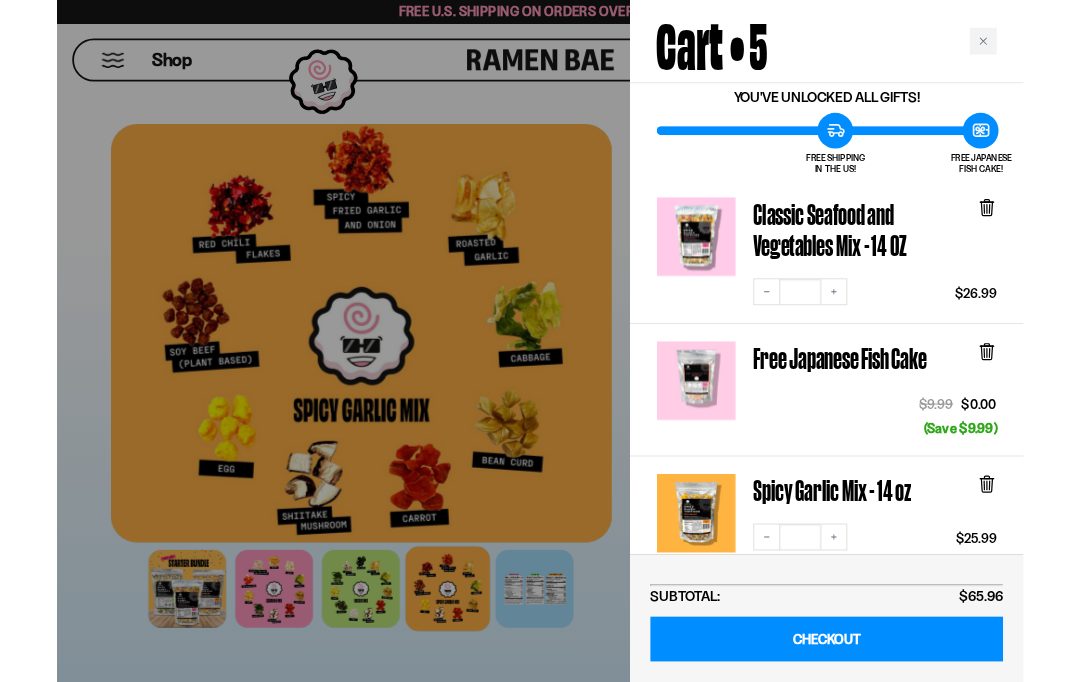scroll, scrollTop: 73, scrollLeft: 0, axis: vertical 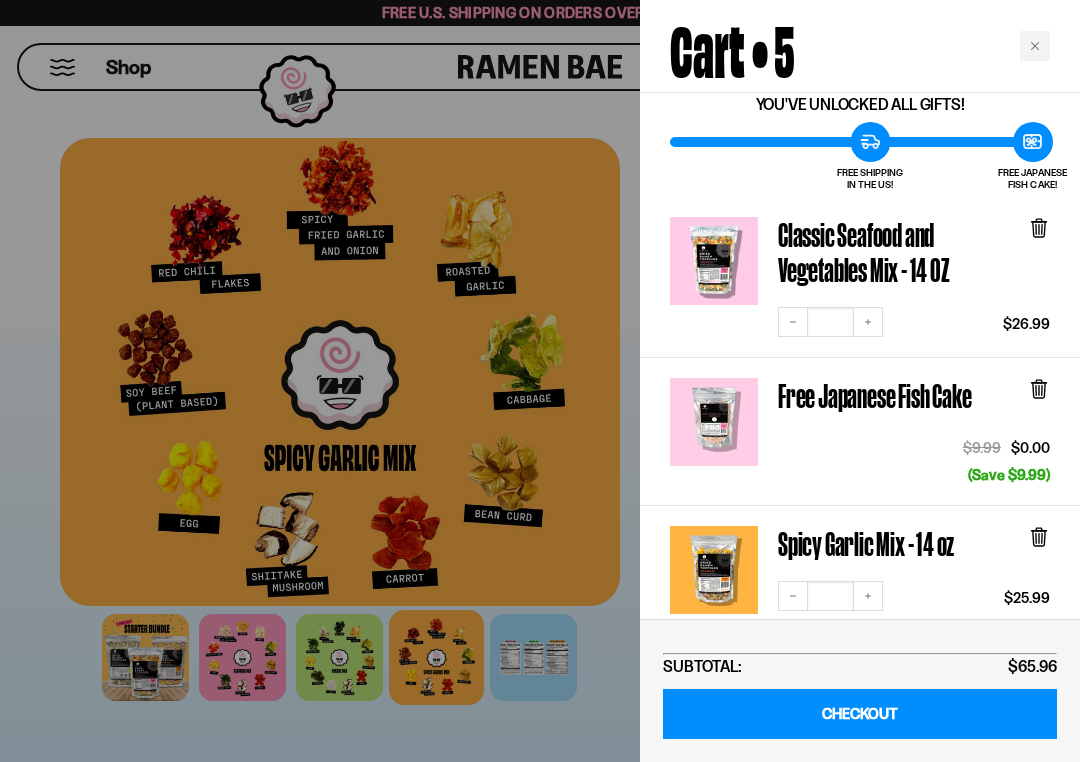 click on "CHECKOUT" at bounding box center [860, 714] 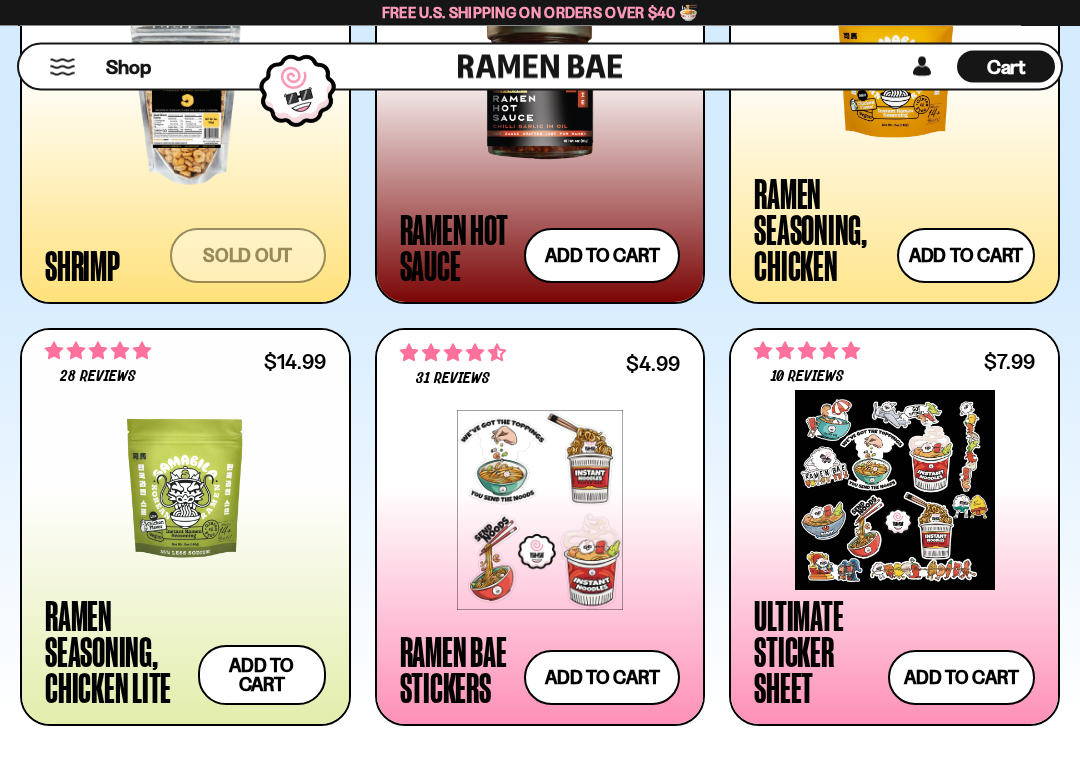 scroll, scrollTop: 3287, scrollLeft: 0, axis: vertical 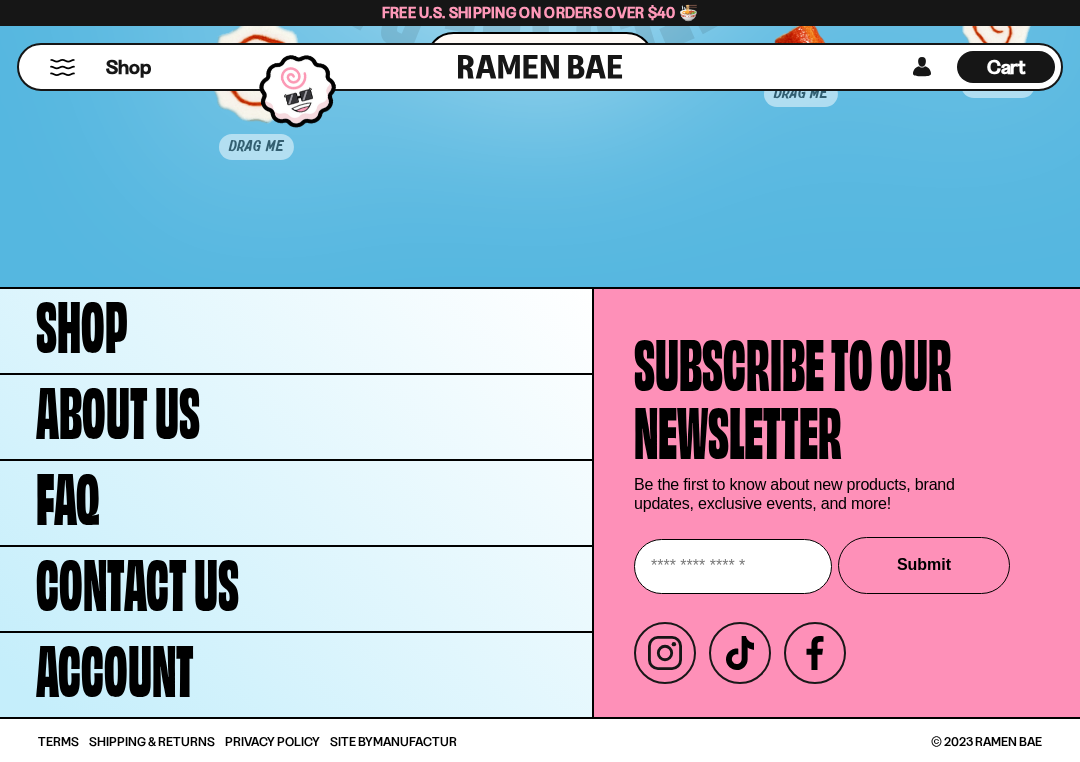 click at bounding box center [733, 566] 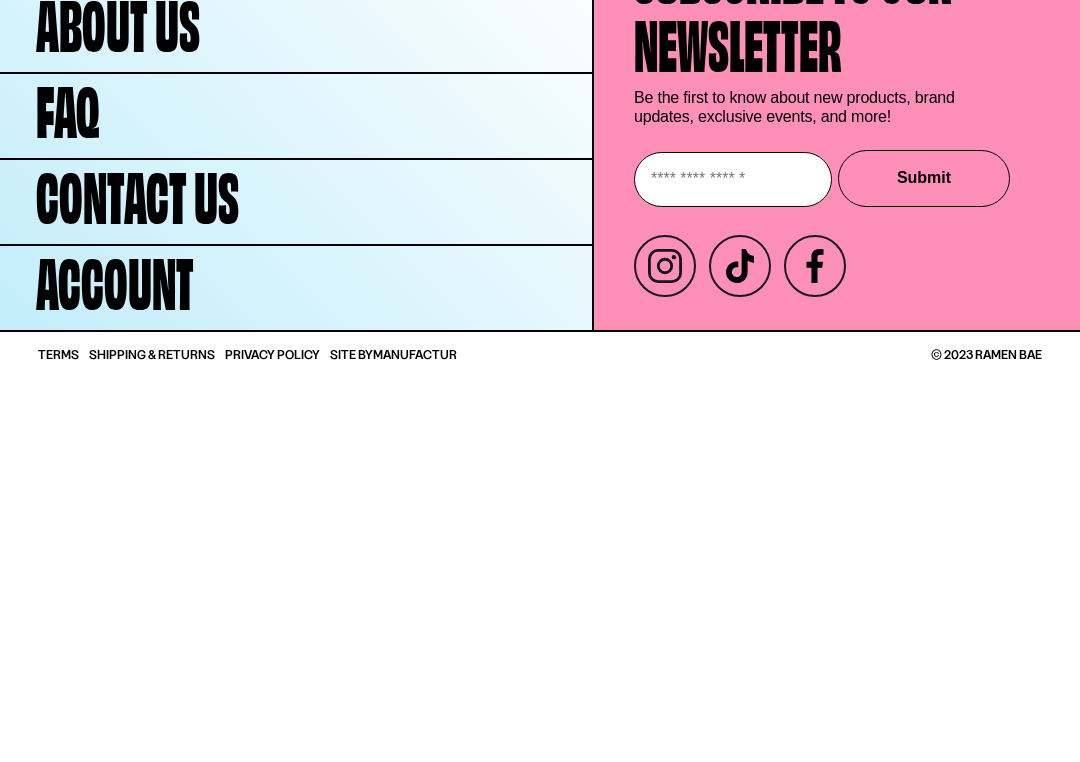 type on "*" 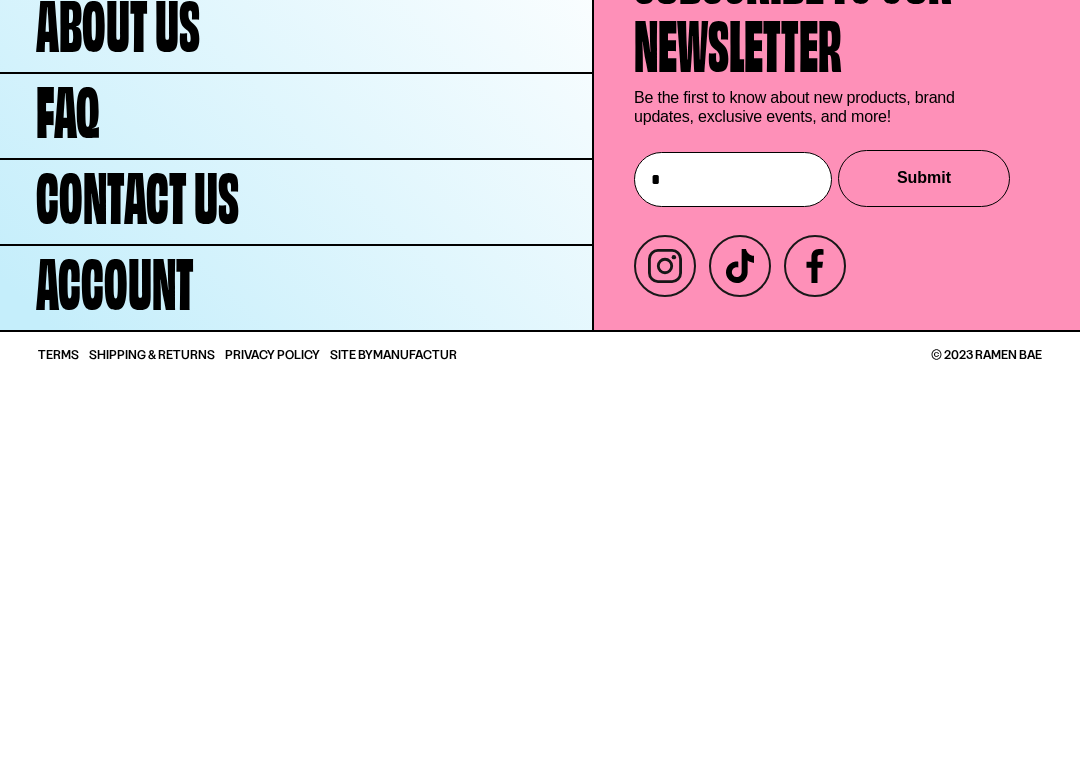 type on "**********" 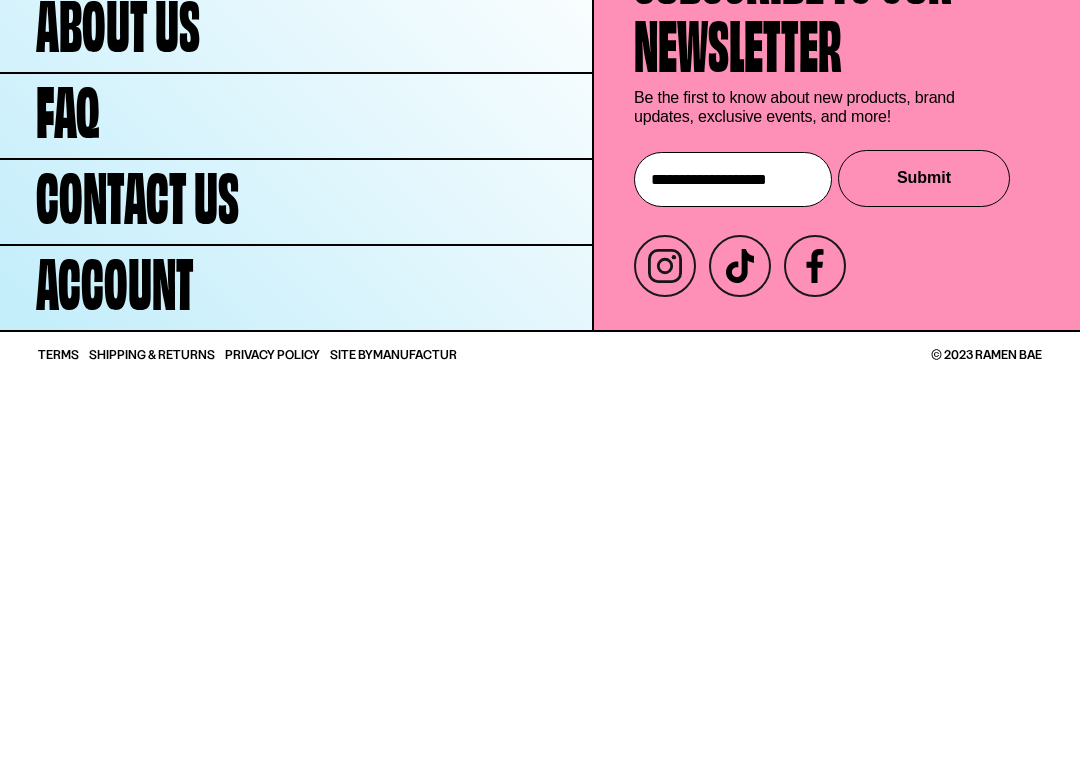 type on "**********" 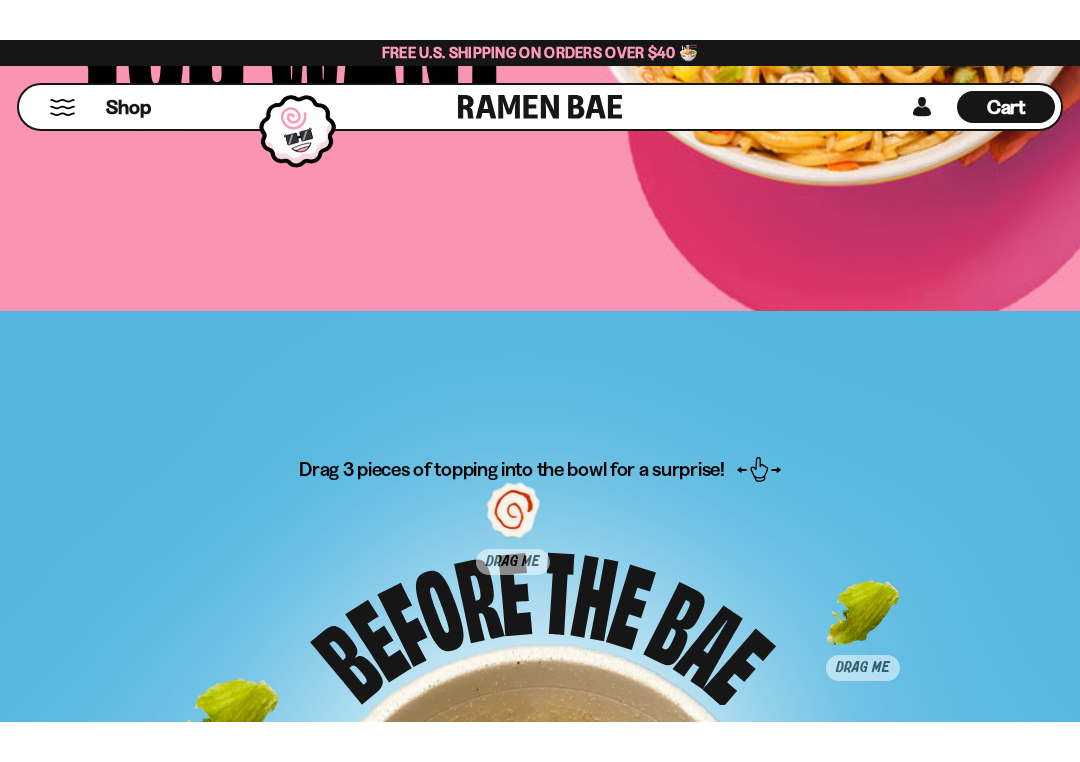 scroll, scrollTop: 7703, scrollLeft: 0, axis: vertical 